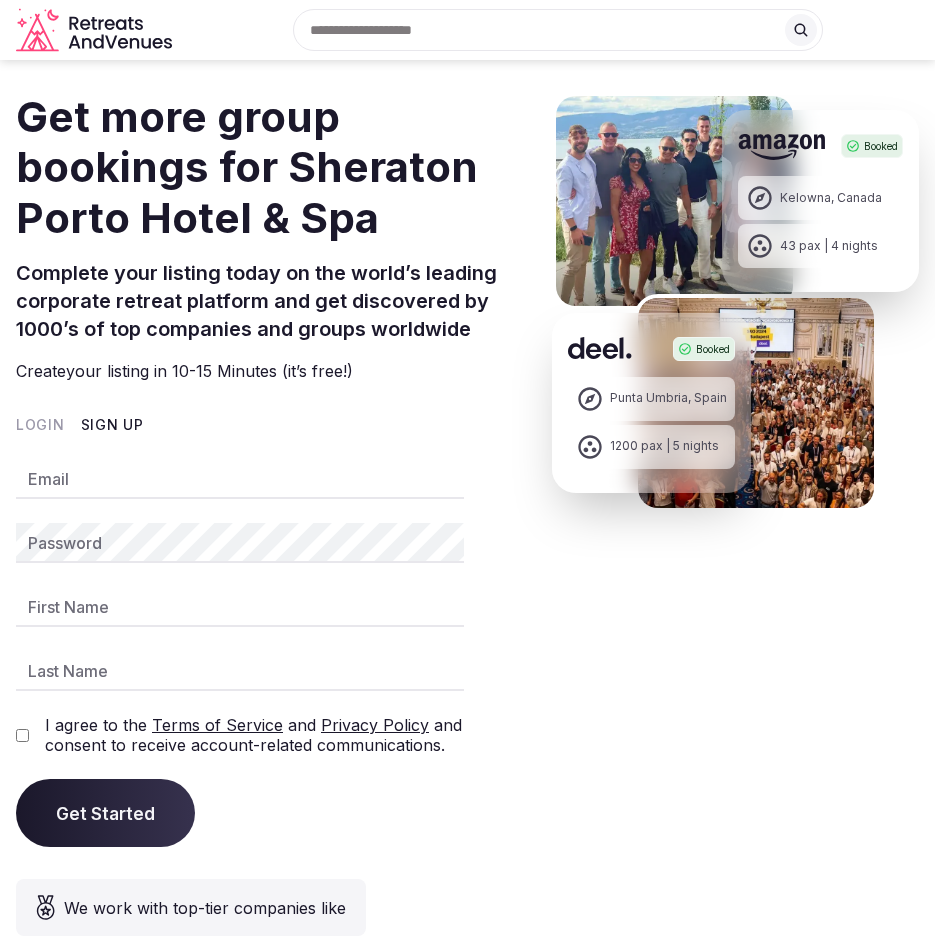 scroll, scrollTop: 0, scrollLeft: 0, axis: both 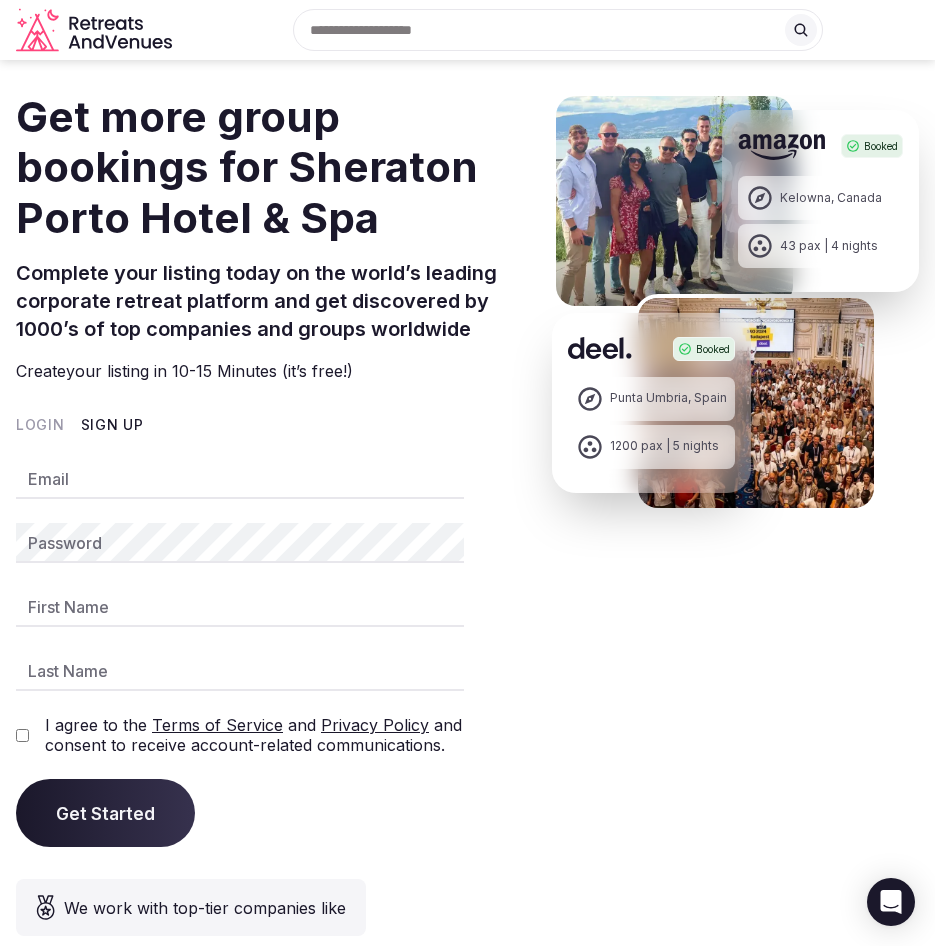 click on "Login Sign Up" at bounding box center [260, 425] 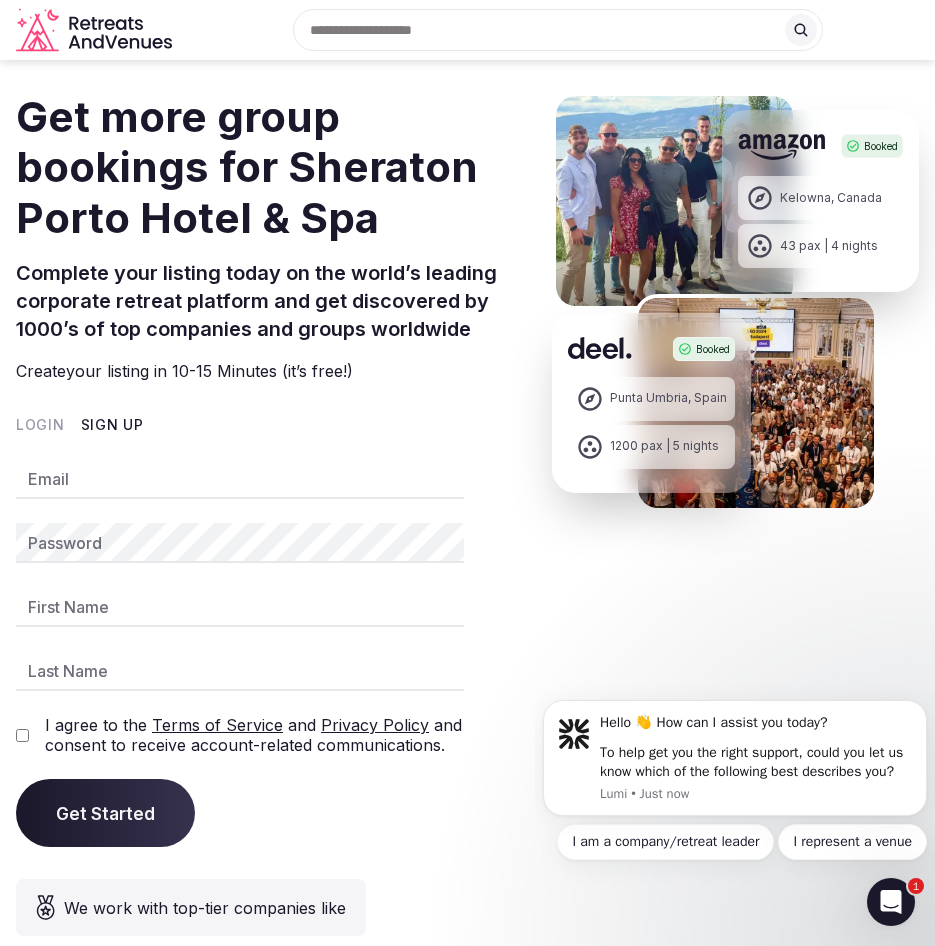scroll, scrollTop: 0, scrollLeft: 0, axis: both 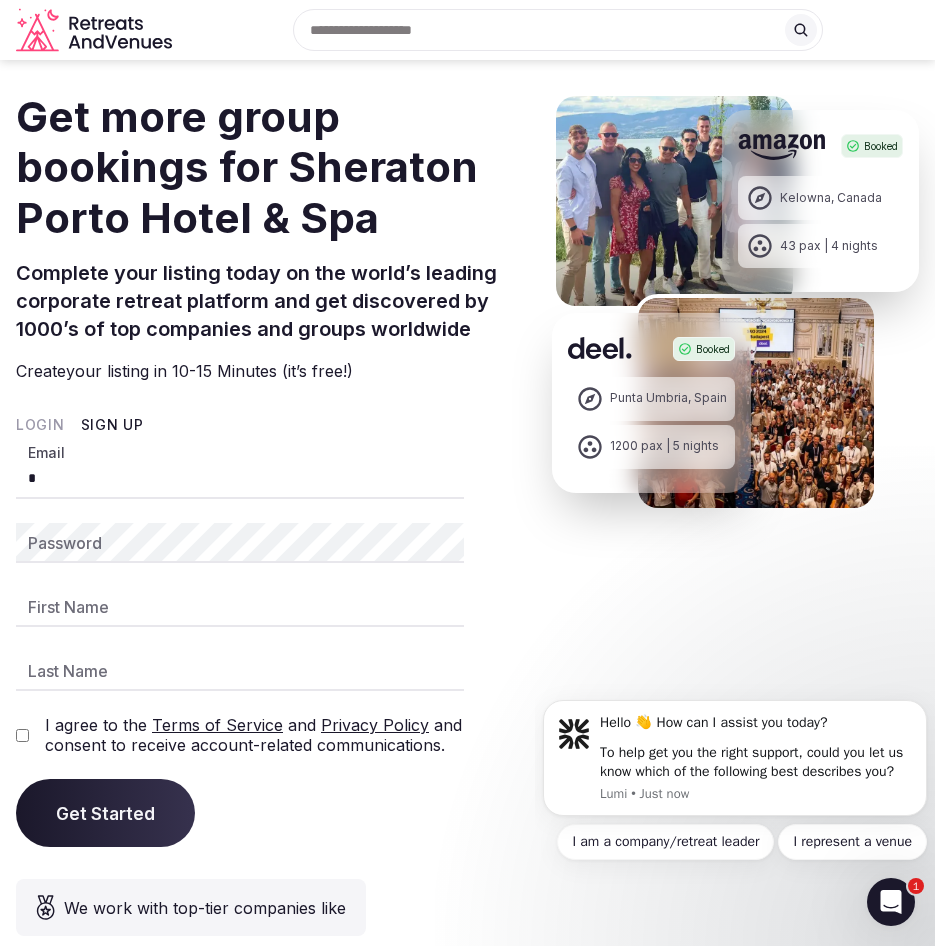 type on "**********" 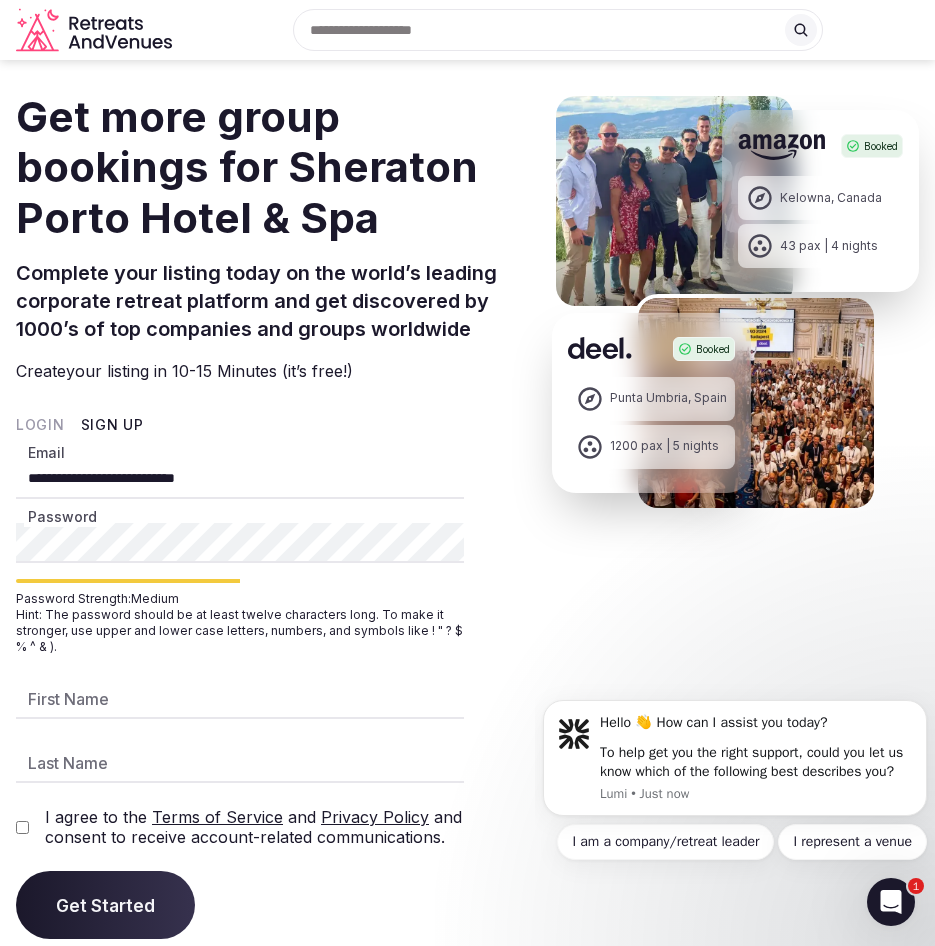 click on "**********" at bounding box center (467, 473) 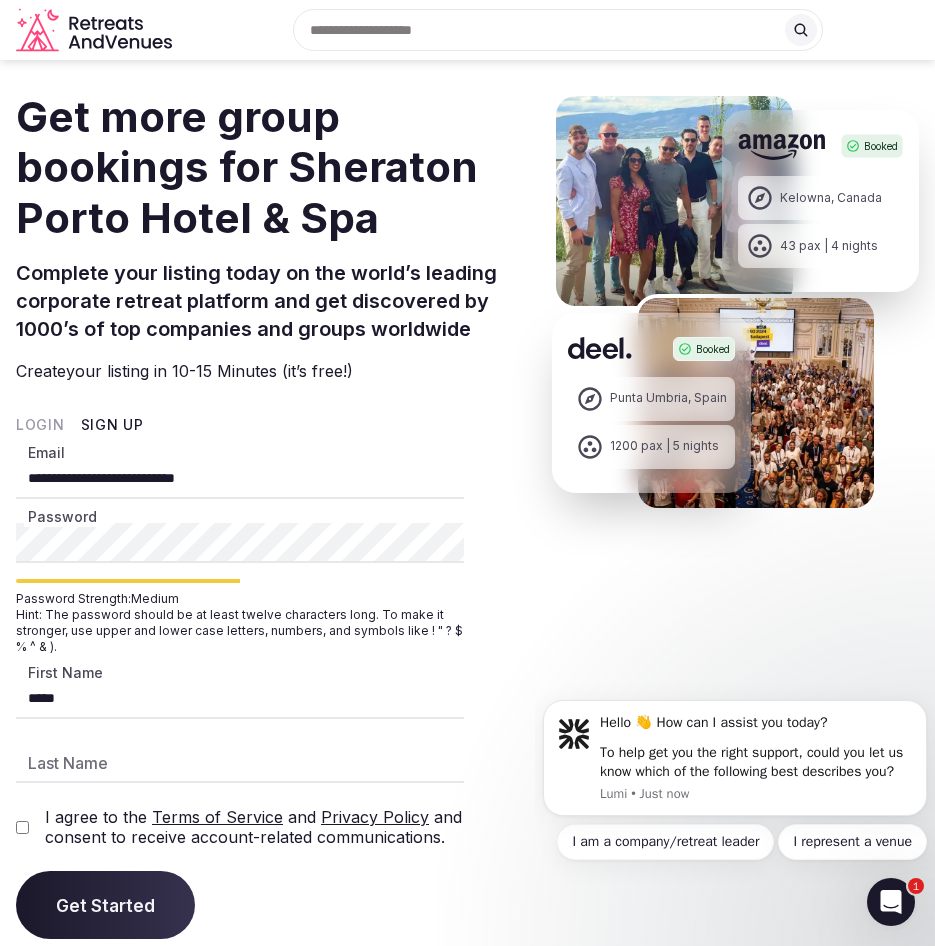 type on "*****" 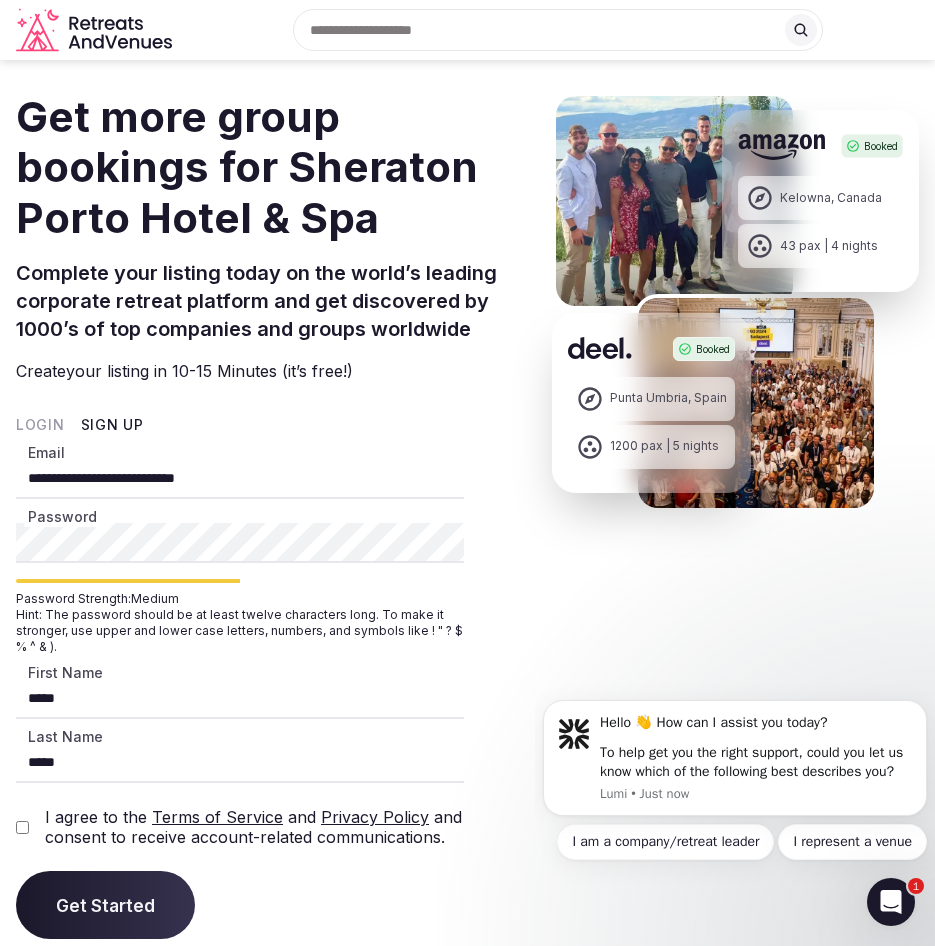 type on "*****" 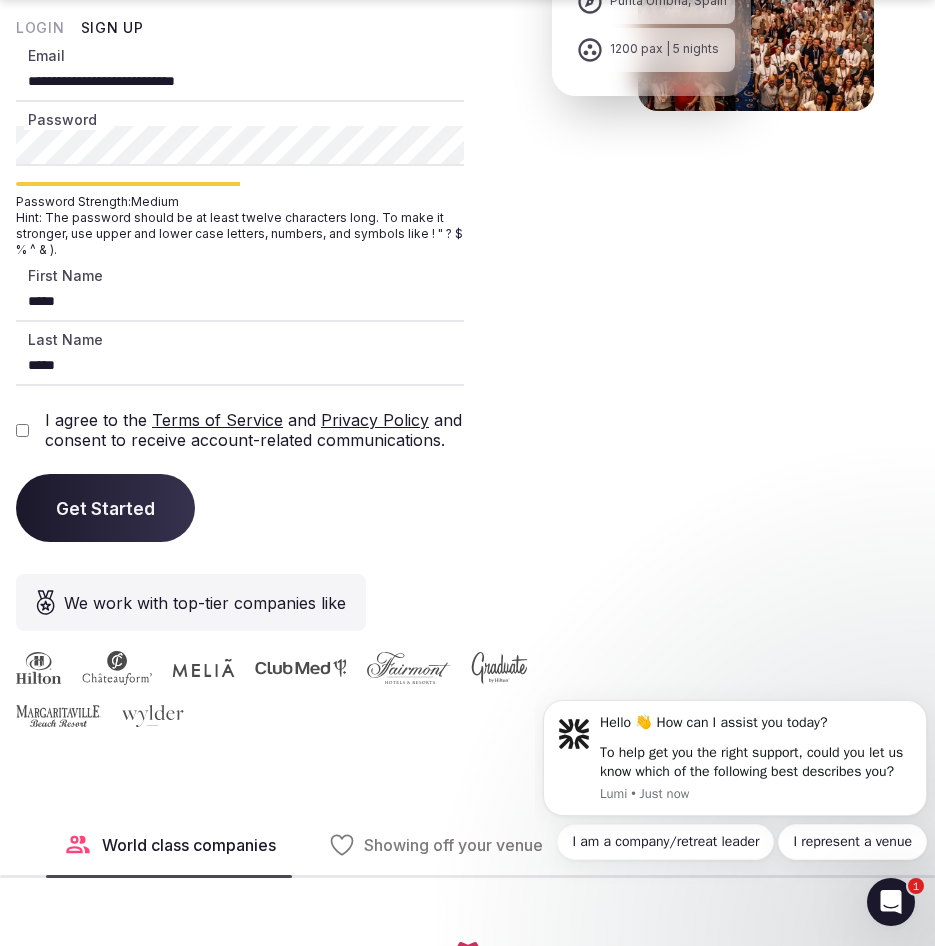 scroll, scrollTop: 400, scrollLeft: 0, axis: vertical 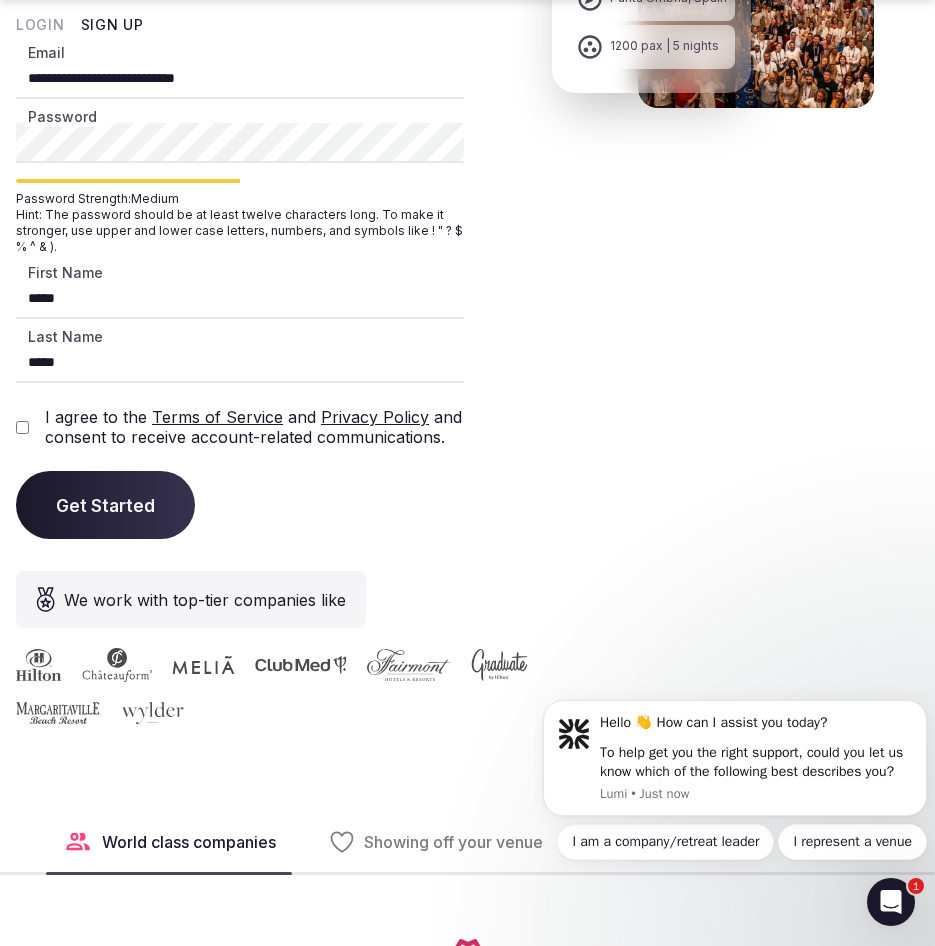 click on "Get Started" at bounding box center (105, 505) 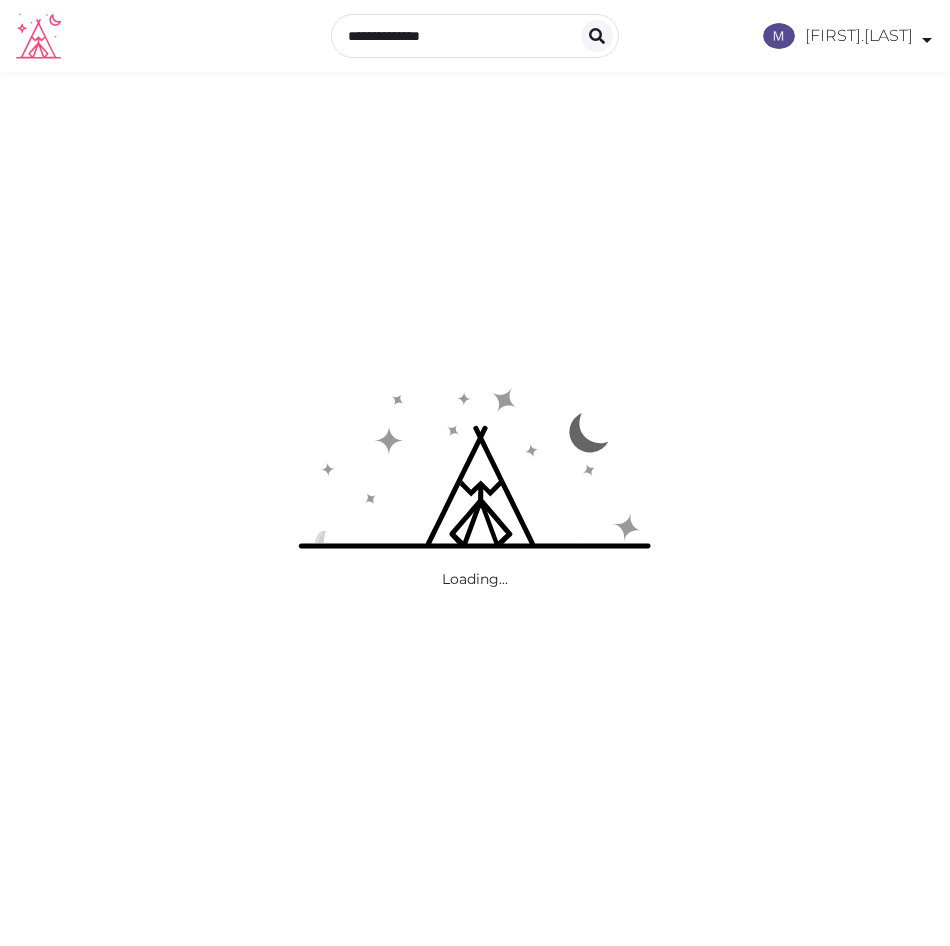 scroll, scrollTop: 0, scrollLeft: 0, axis: both 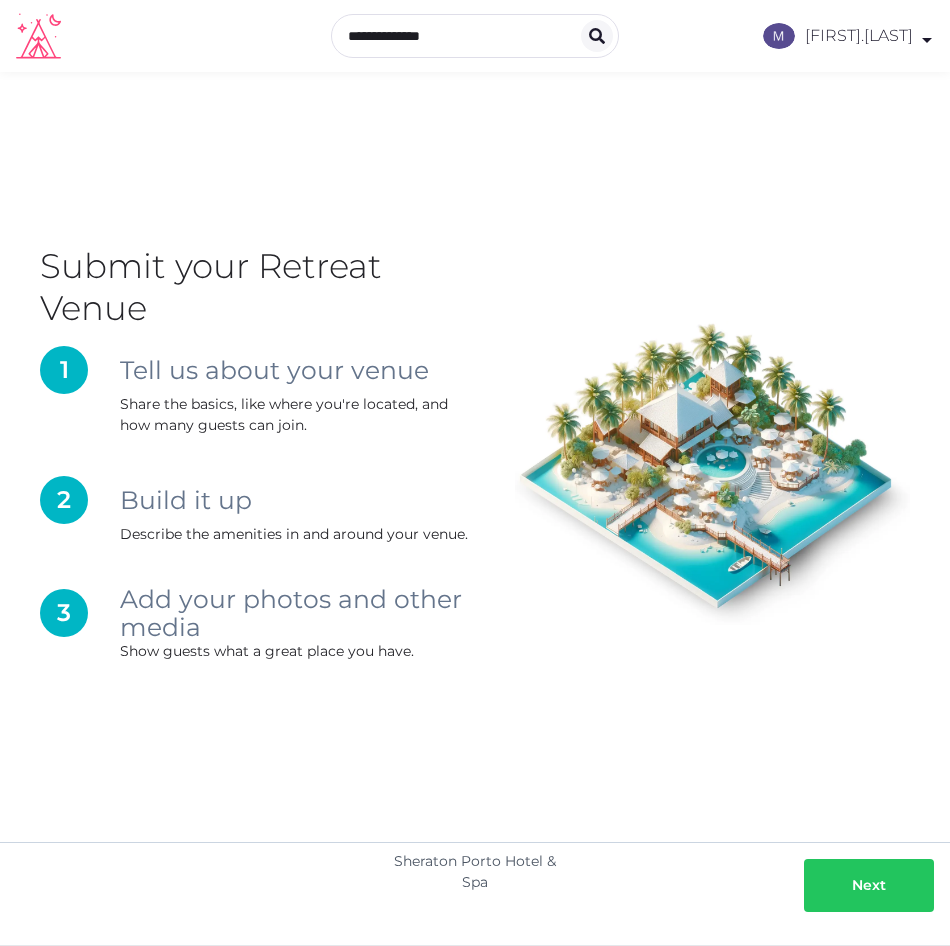 click on "Next" at bounding box center [869, 885] 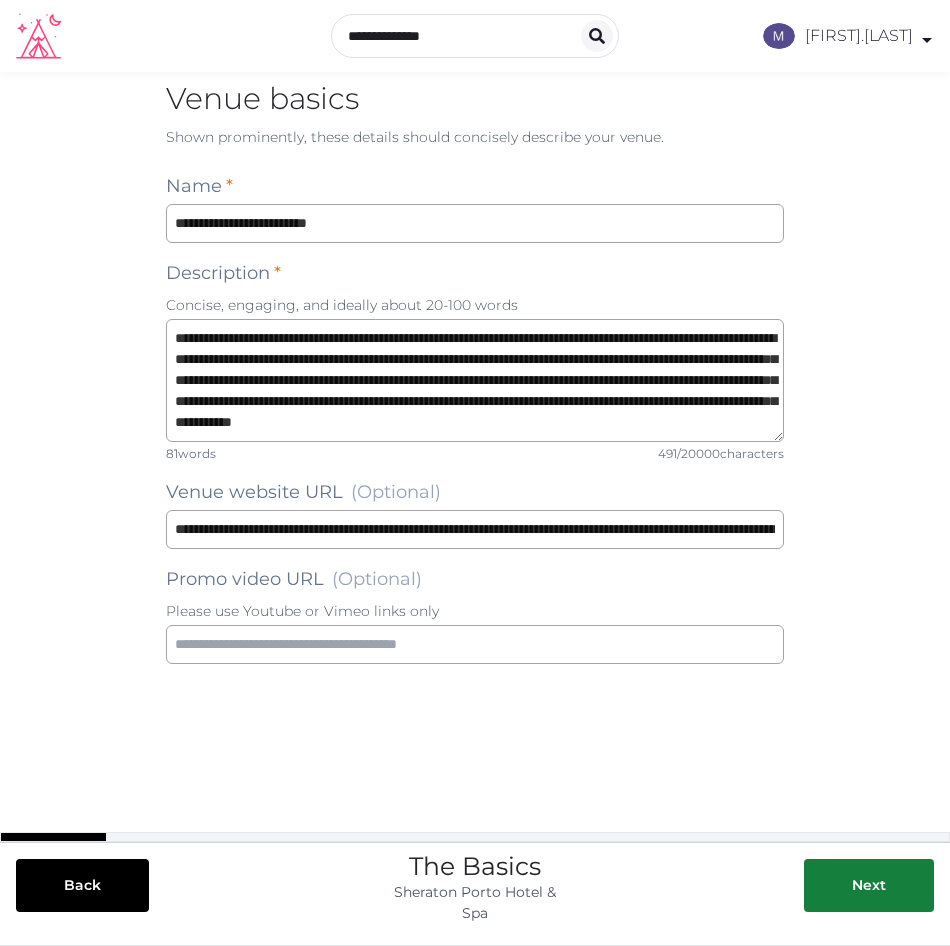 scroll, scrollTop: 0, scrollLeft: 0, axis: both 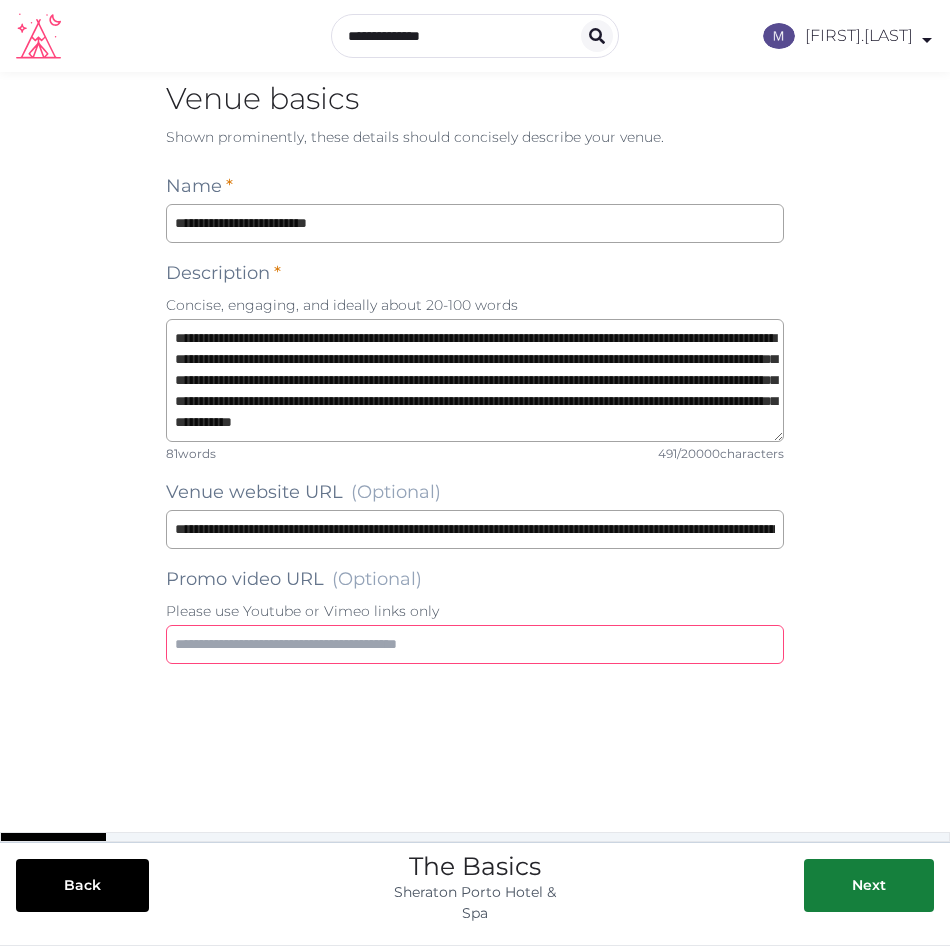 click at bounding box center (475, 644) 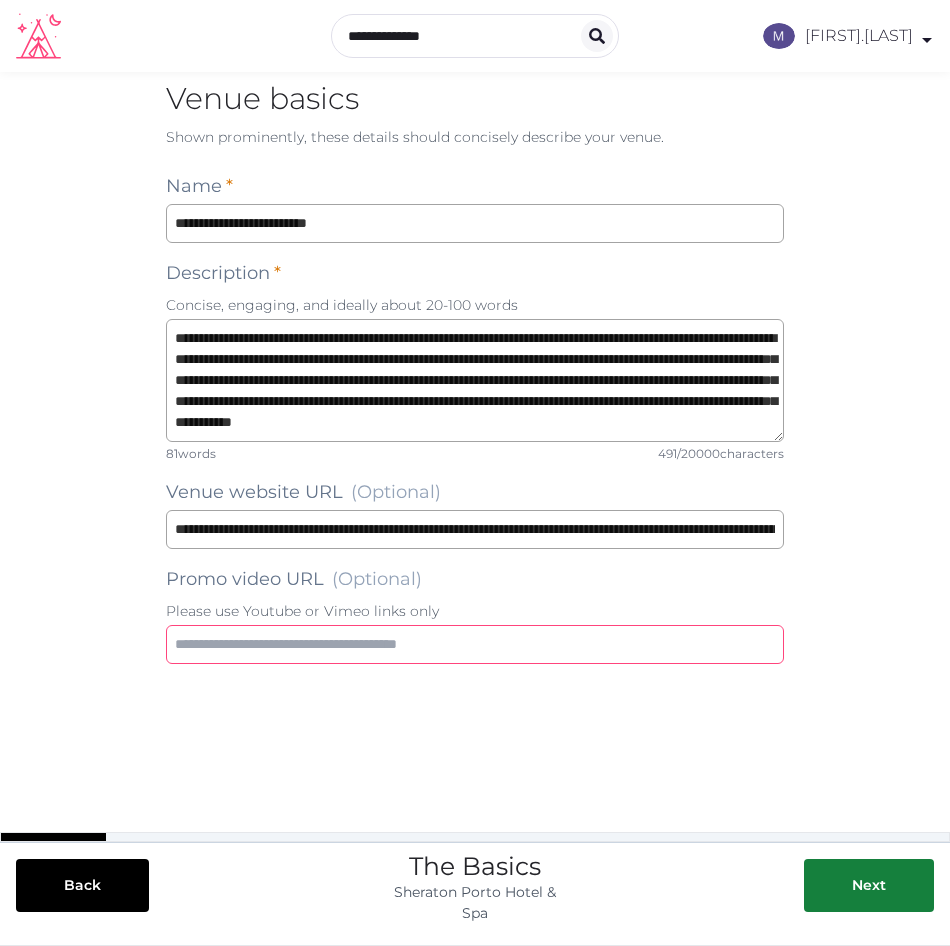 click at bounding box center [475, 644] 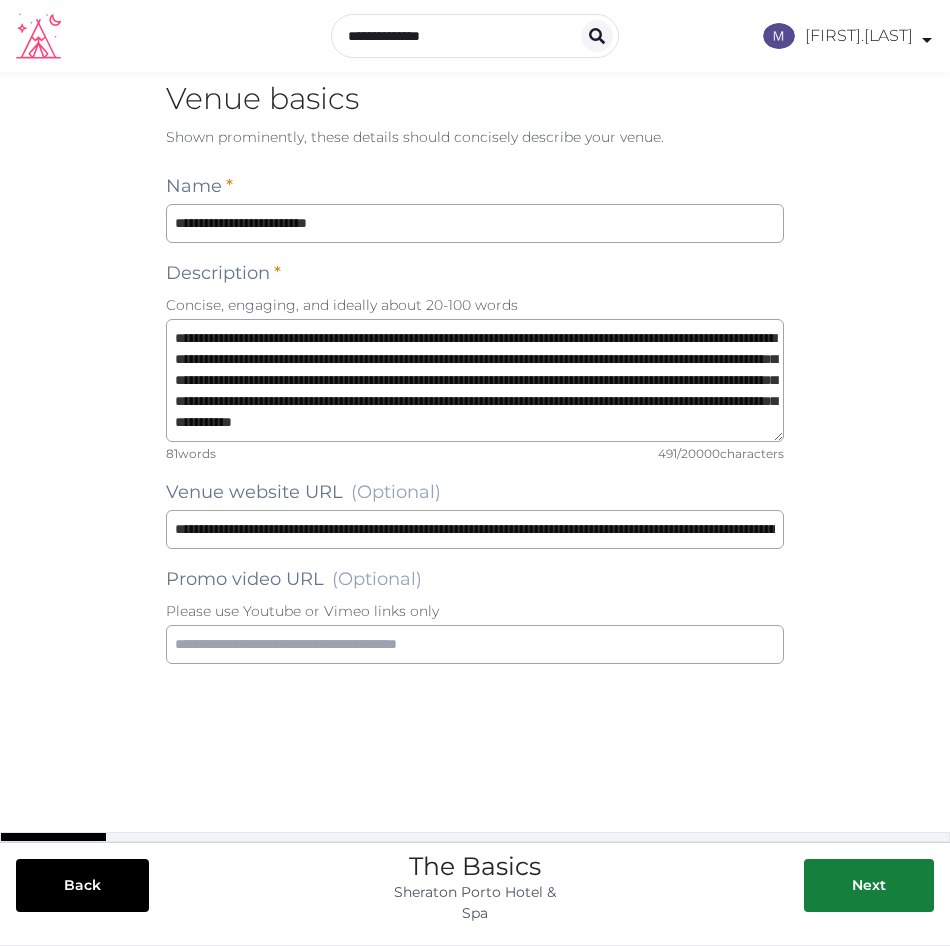 click on "Please use Youtube or Vimeo links only" at bounding box center (475, 611) 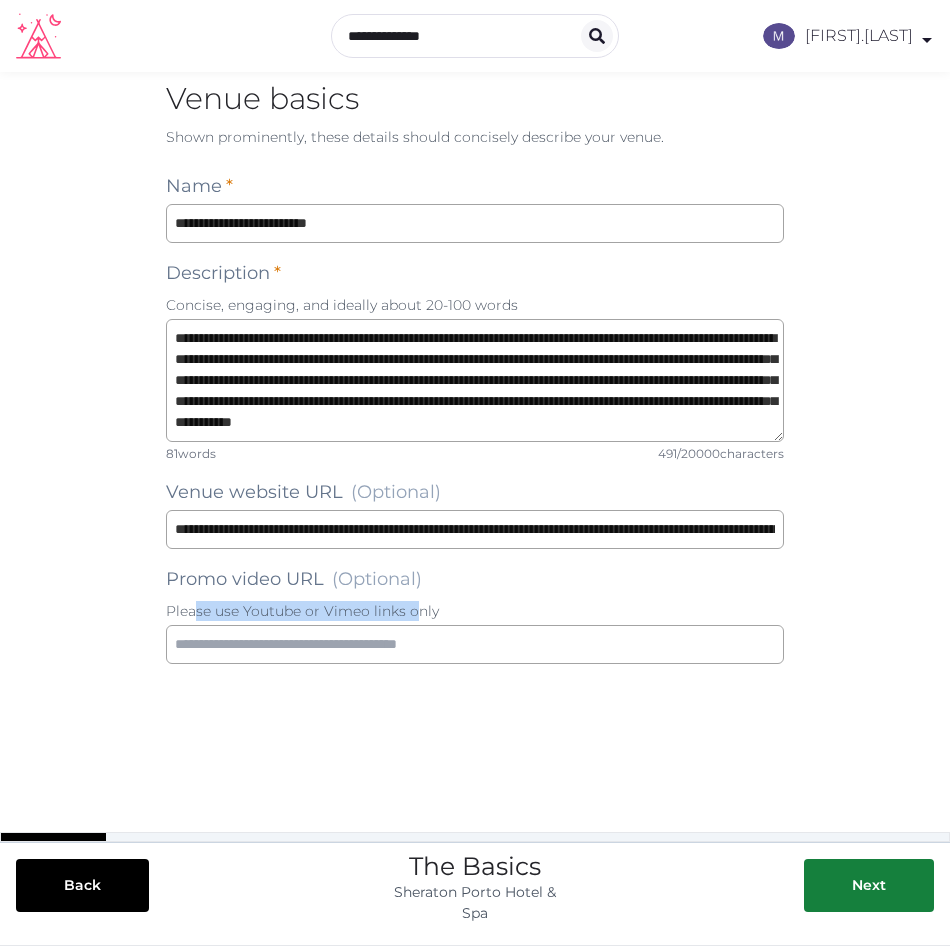 drag, startPoint x: 195, startPoint y: 615, endPoint x: 411, endPoint y: 603, distance: 216.33308 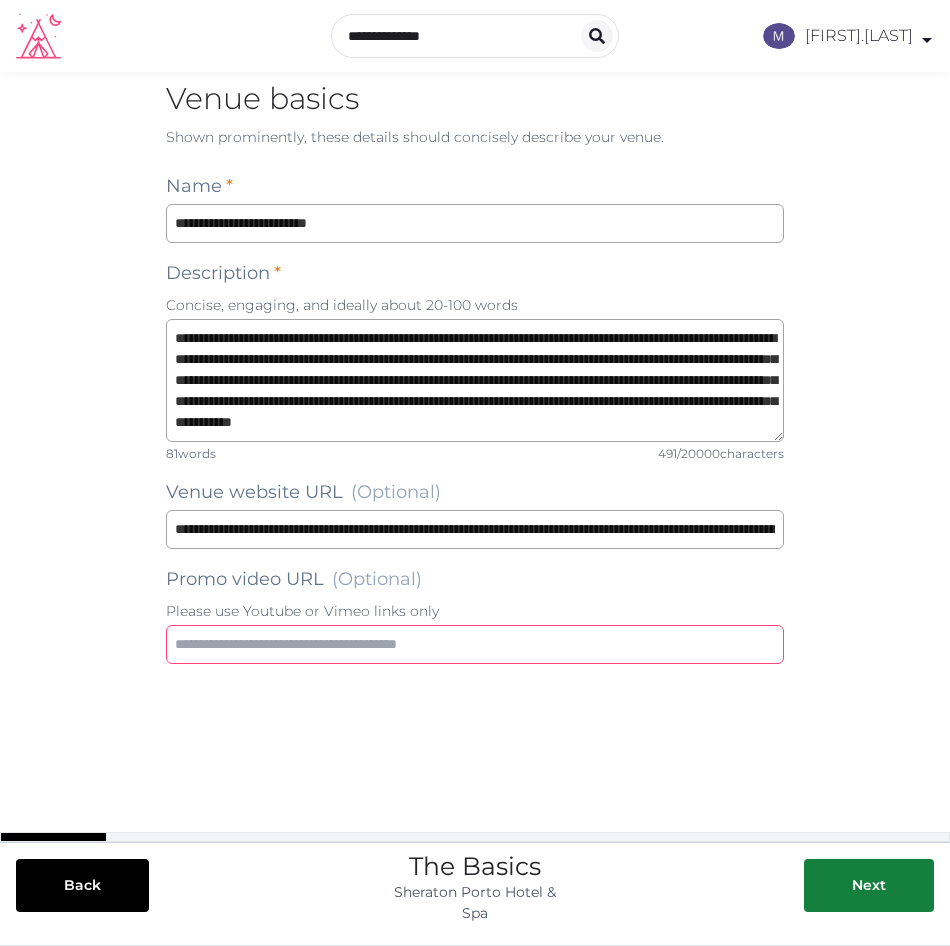 drag, startPoint x: 411, startPoint y: 603, endPoint x: 422, endPoint y: 648, distance: 46.32494 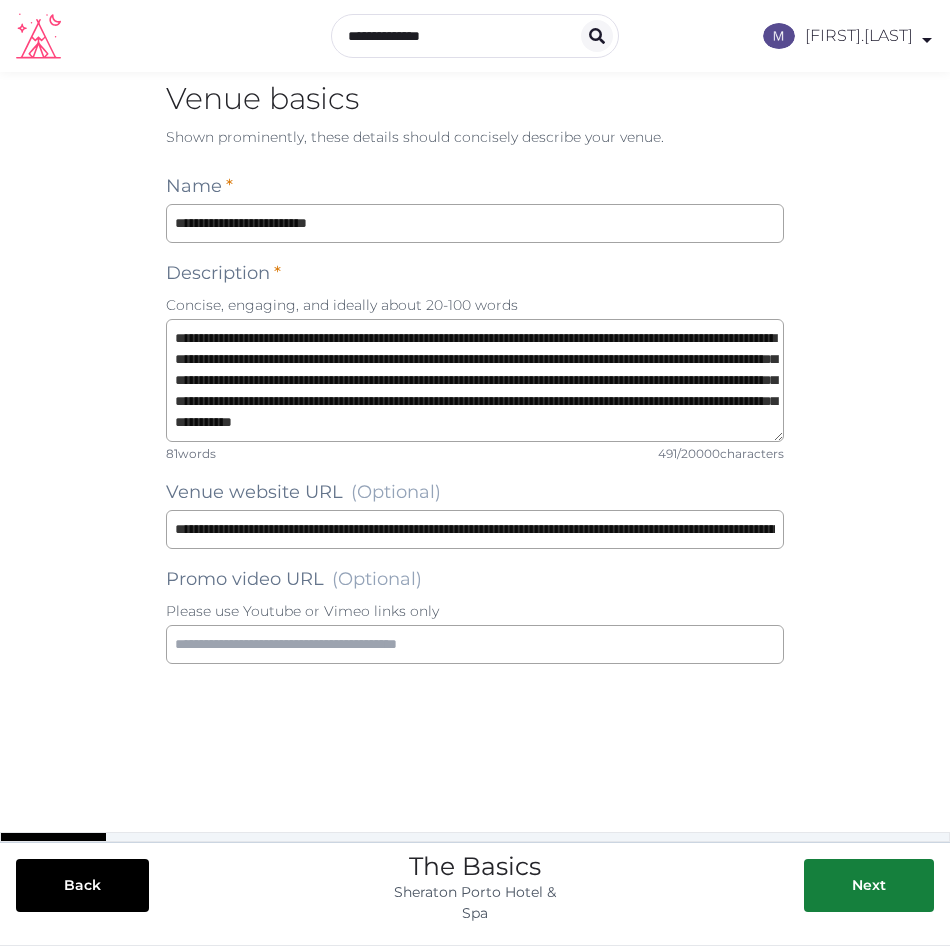 click on "**********" at bounding box center [475, 472] 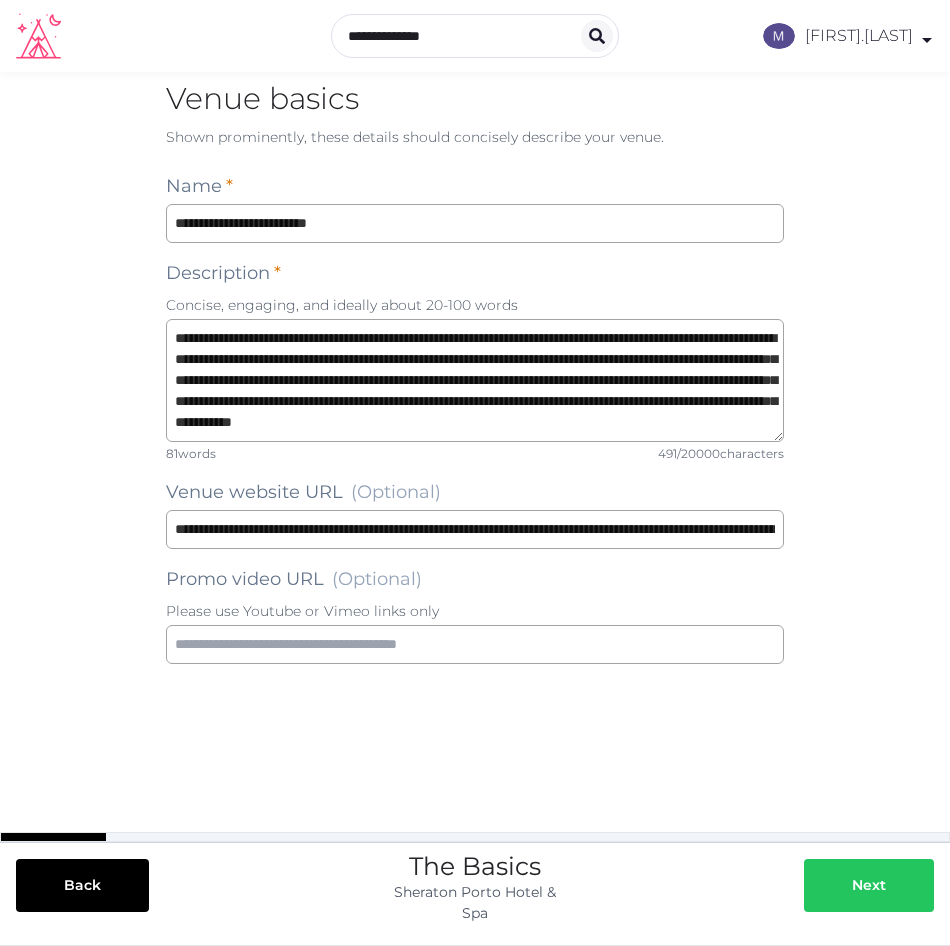 click on "Next" at bounding box center [869, 885] 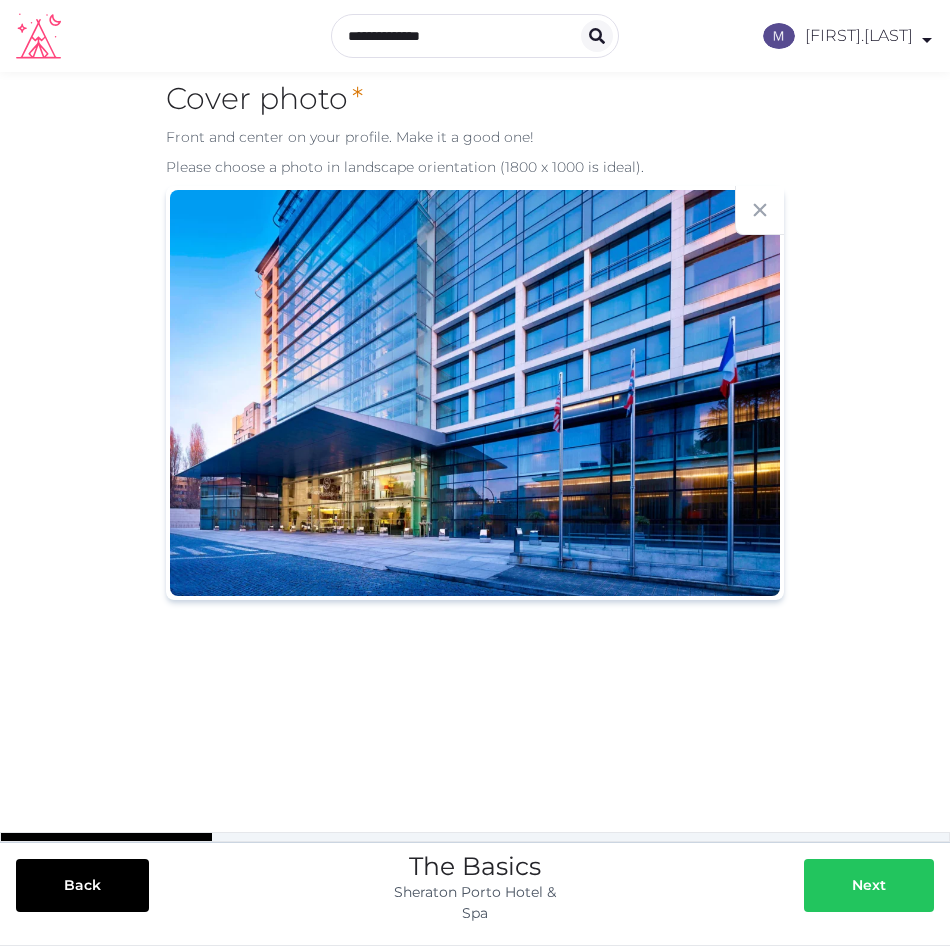 click on "Next" at bounding box center (869, 885) 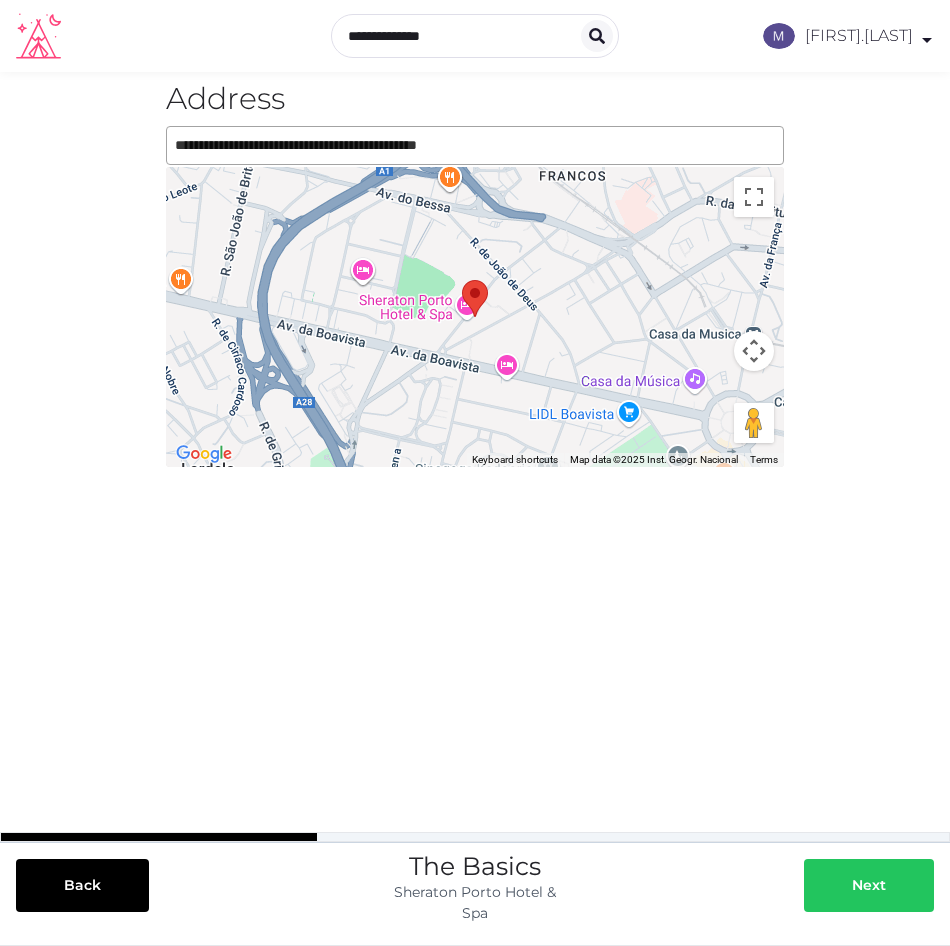 click on "Next" at bounding box center [869, 885] 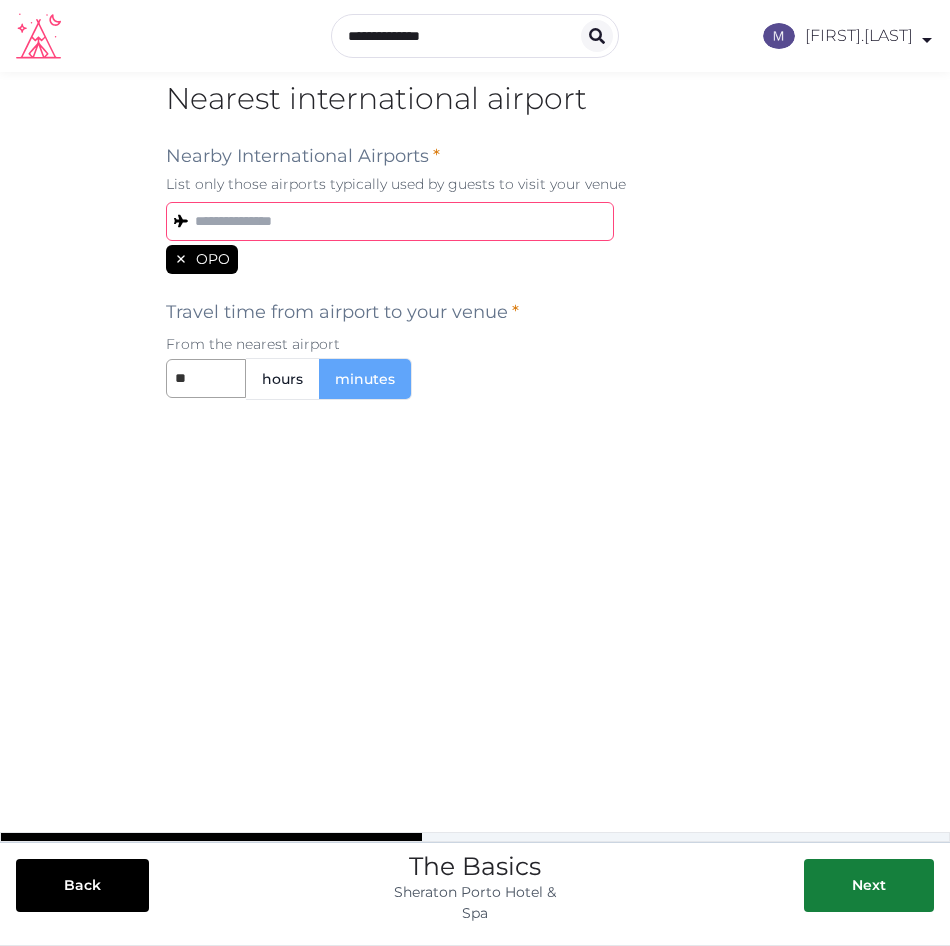 click at bounding box center (390, 221) 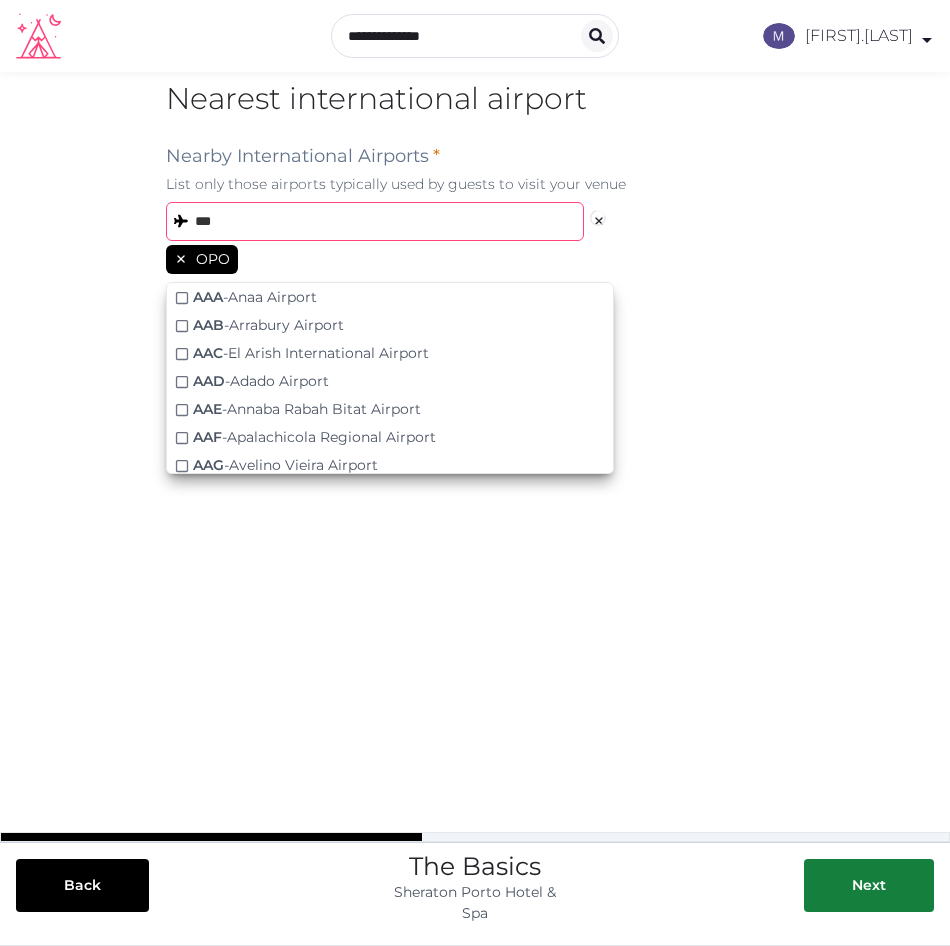 type on "***" 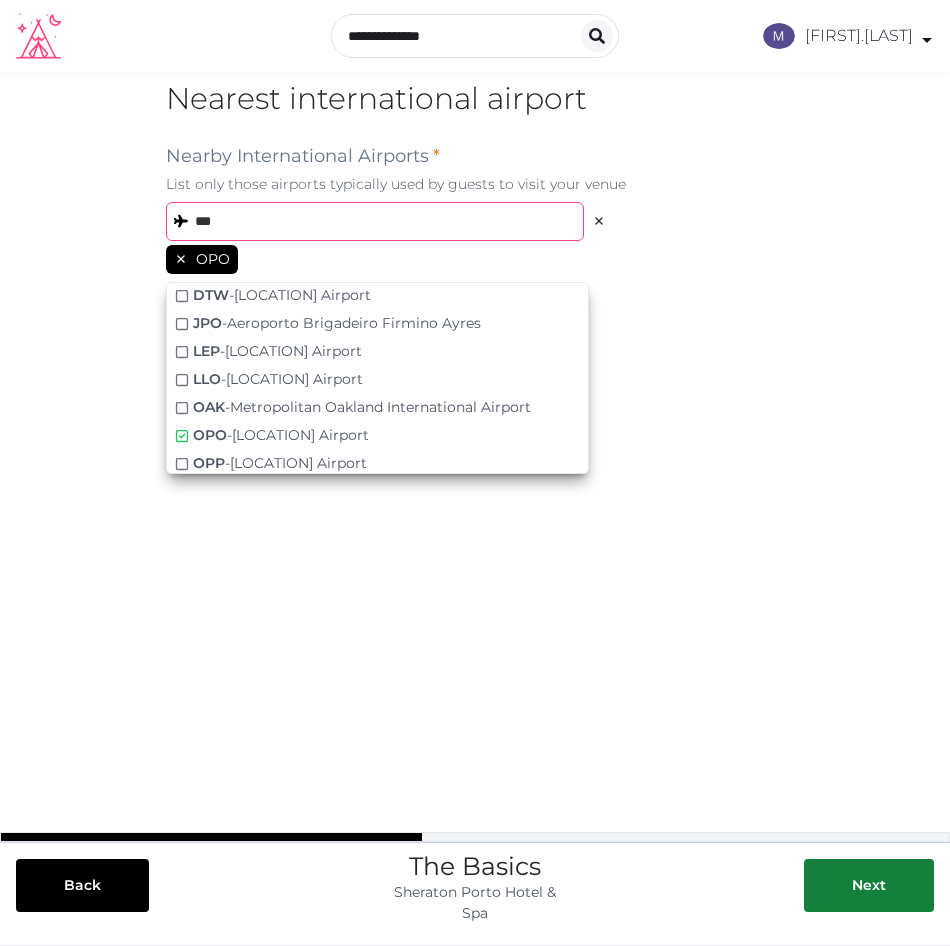 scroll, scrollTop: 300, scrollLeft: 0, axis: vertical 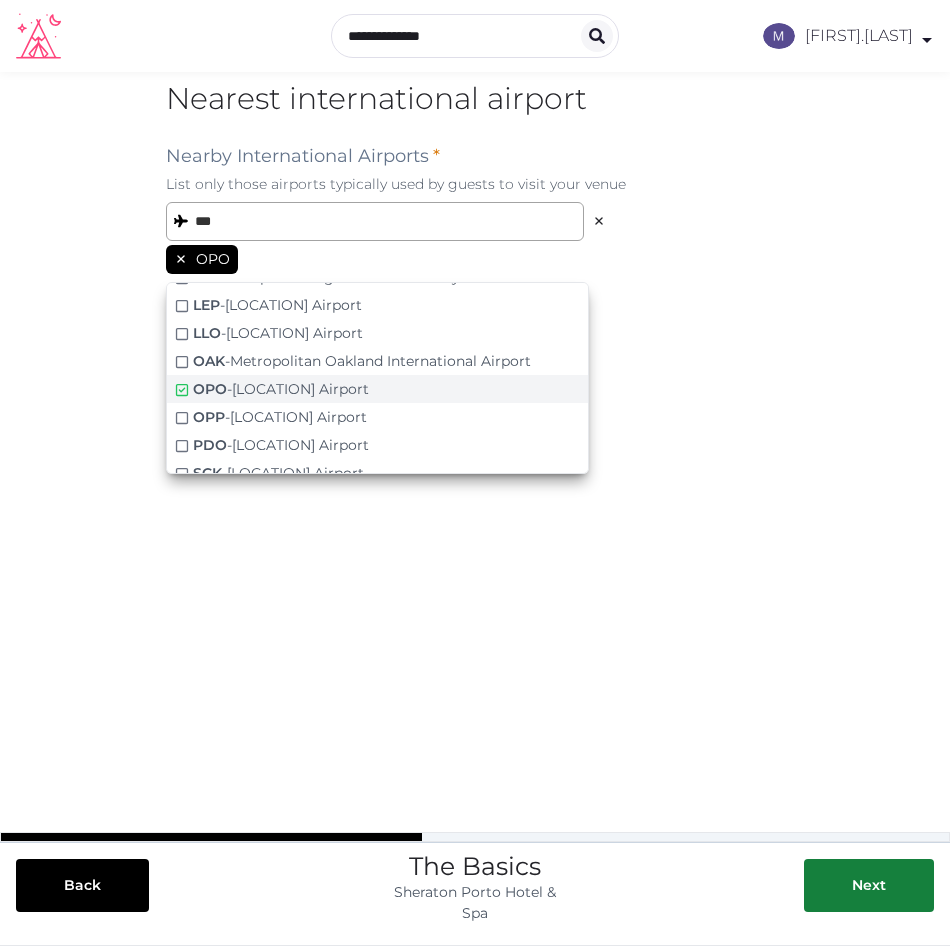 click on "OPO  -  Francisco de Sá Carneiro Airport" at bounding box center [281, 389] 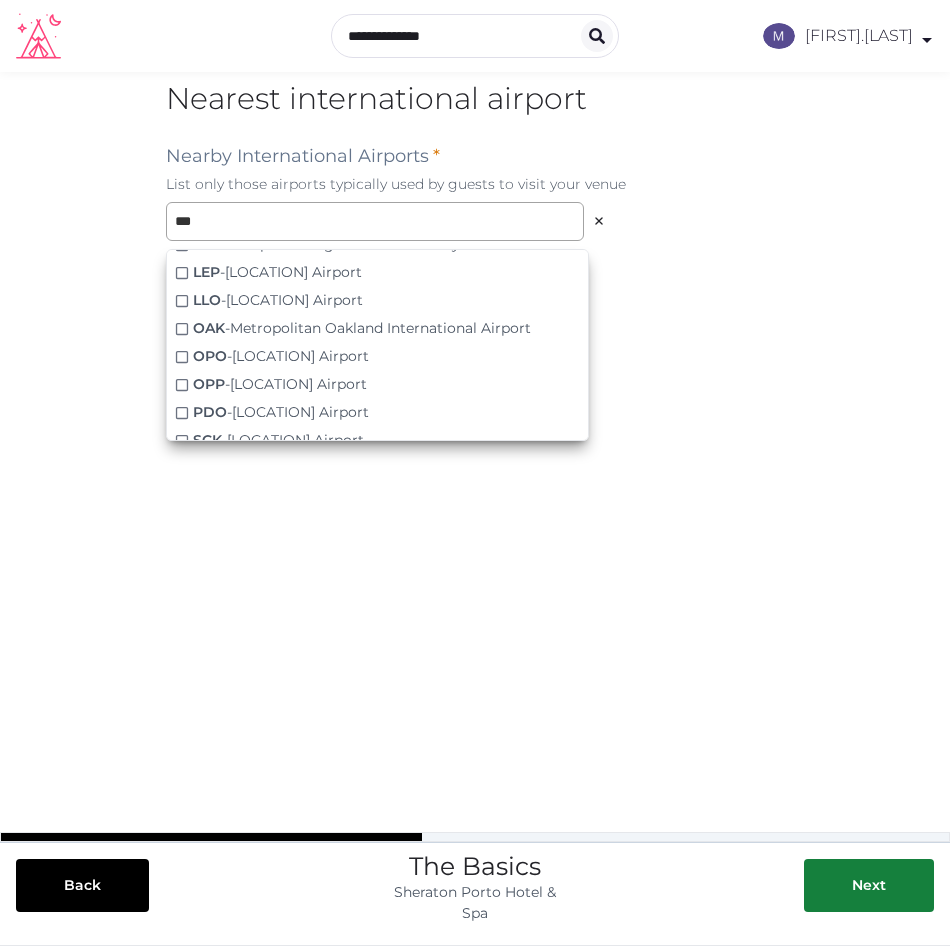 click on "&nbps; Venue basics Shown prominently, these details should concisely describe your venue. Name * Description * Concise, engaging, and ideally about 20-100 words Venue website URL (Optional) Promo video URL (Optional) Please use Youtube or Vimeo links only Cover photo * Front and center on your profile. Make it a good one! Please choose a photo in landscape orientation (1800 x 1000 is ideal). Drag and drop images, or click here jpeg, png, webp, gif Address To navigate the map with touch gestures double-tap and hold your finger on the map, then drag the map. ← Move left → Move right ↑ Move up ↓ Move down + Zoom in - Zoom out Home Jump left by 75% End Jump right by 75% Page Up Jump up by 75% Page Down Jump down by 75% To navigate, press the arrow keys. Keyboard shortcuts Map Data Map data ©2025 Inst. Geogr. Nacional Map data ©2025 Inst. Geogr. Nacional 200 m  Click to toggle between metric and imperial units Terms Report a map error Nearest international airport Nearby International Airports * *** *" at bounding box center (475, 445) 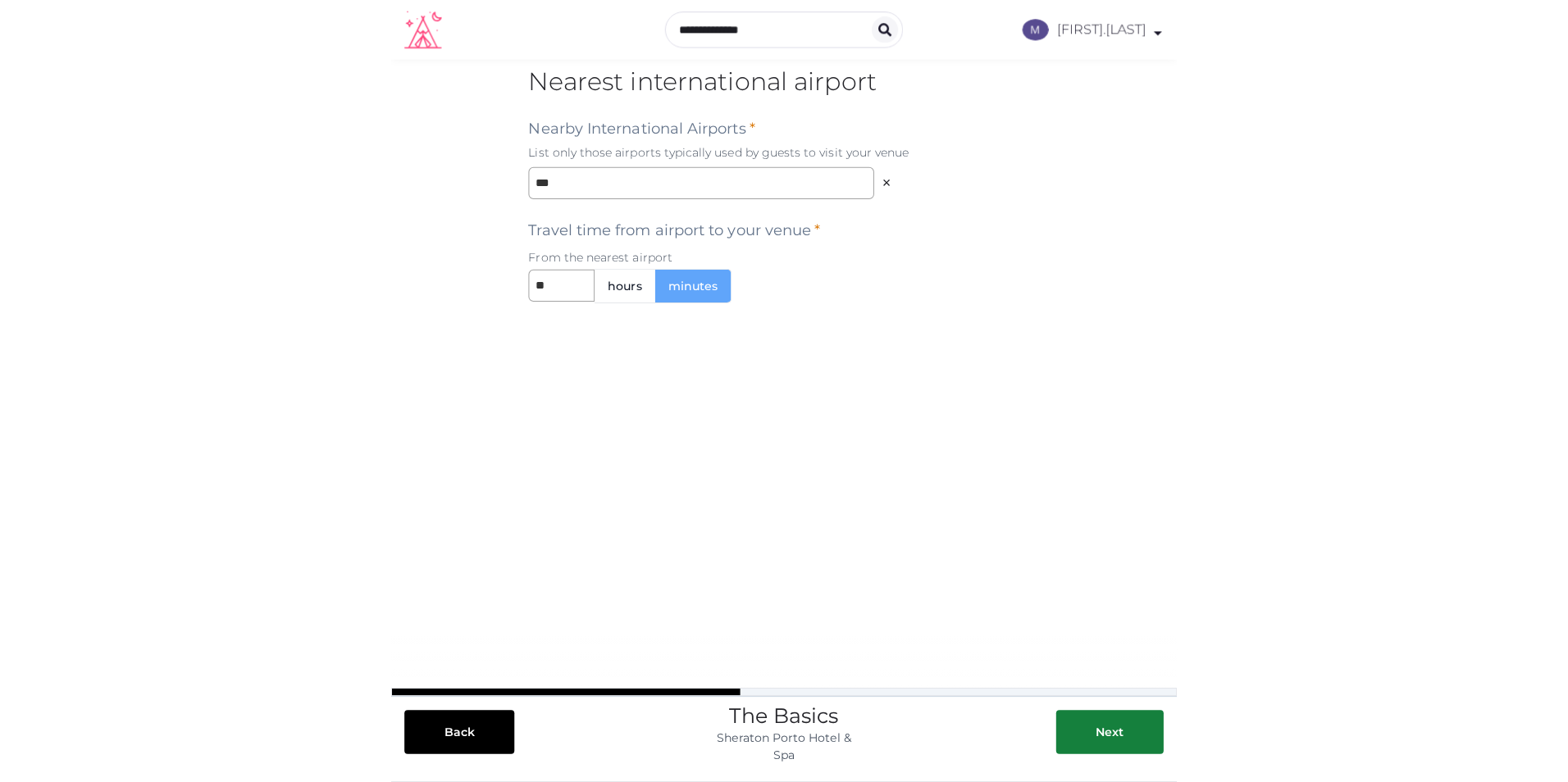 scroll, scrollTop: 245, scrollLeft: 0, axis: vertical 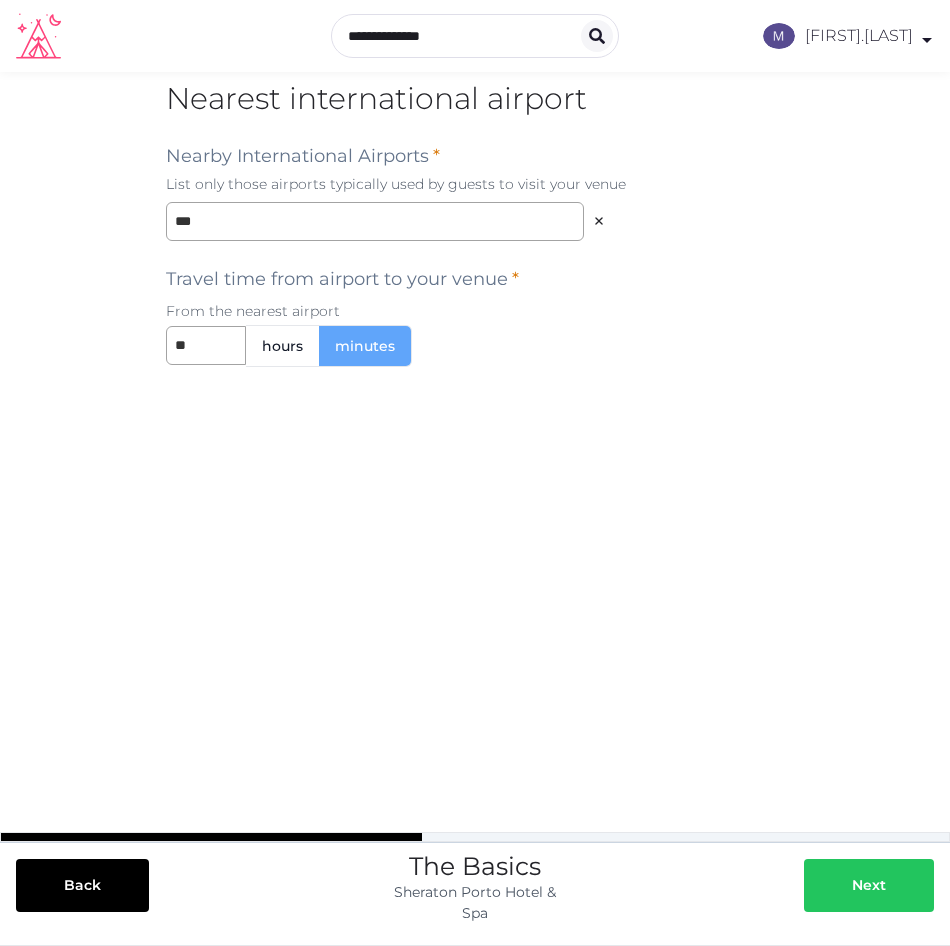click at bounding box center (832, 885) 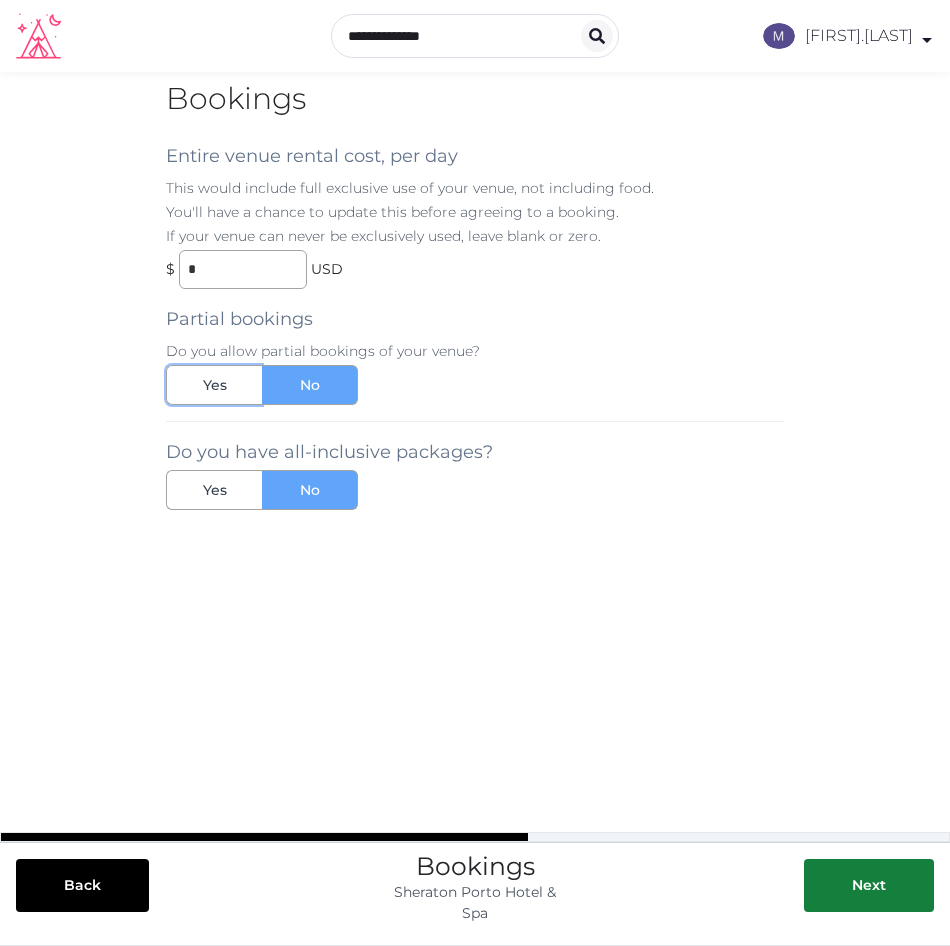 click on "Yes" at bounding box center [214, 385] 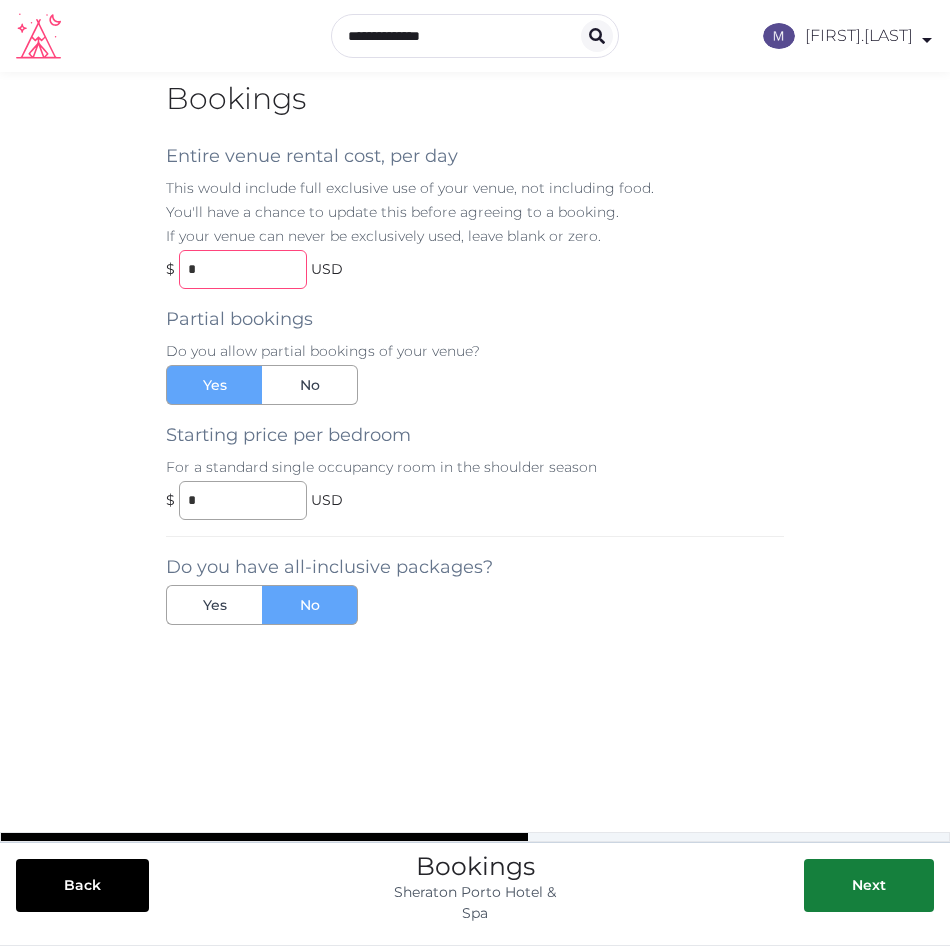 drag, startPoint x: 139, startPoint y: 279, endPoint x: 78, endPoint y: 282, distance: 61.073727 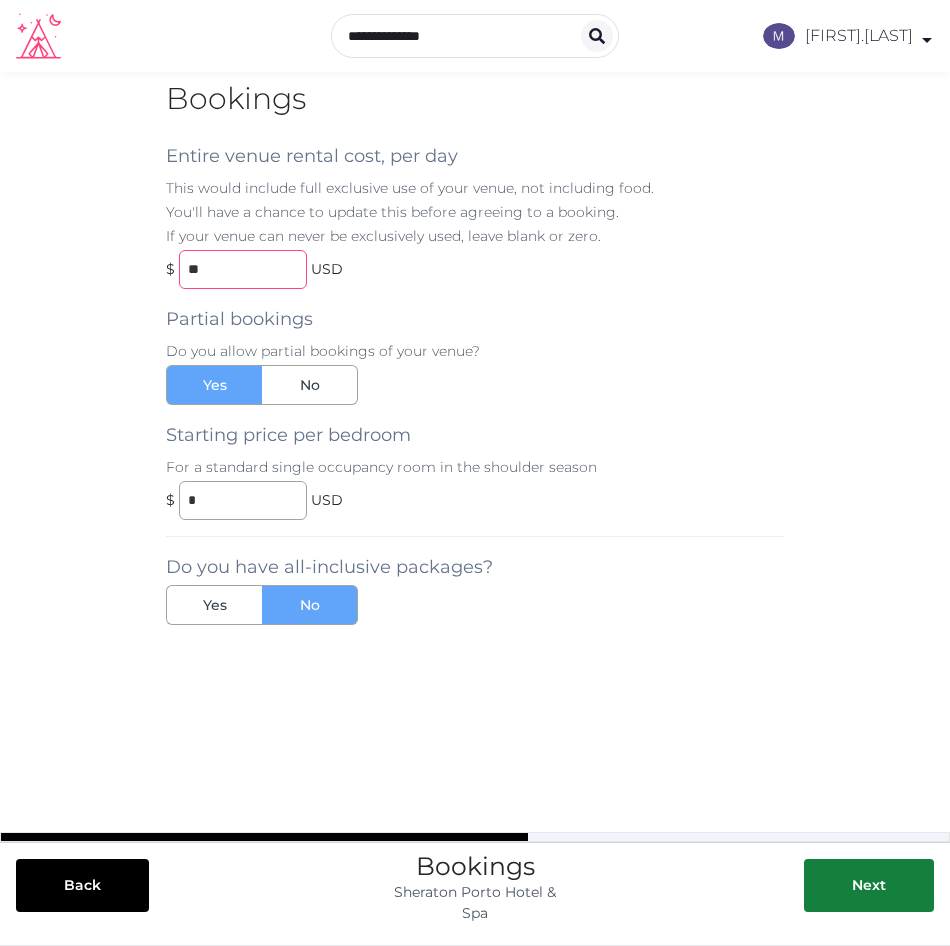type on "*" 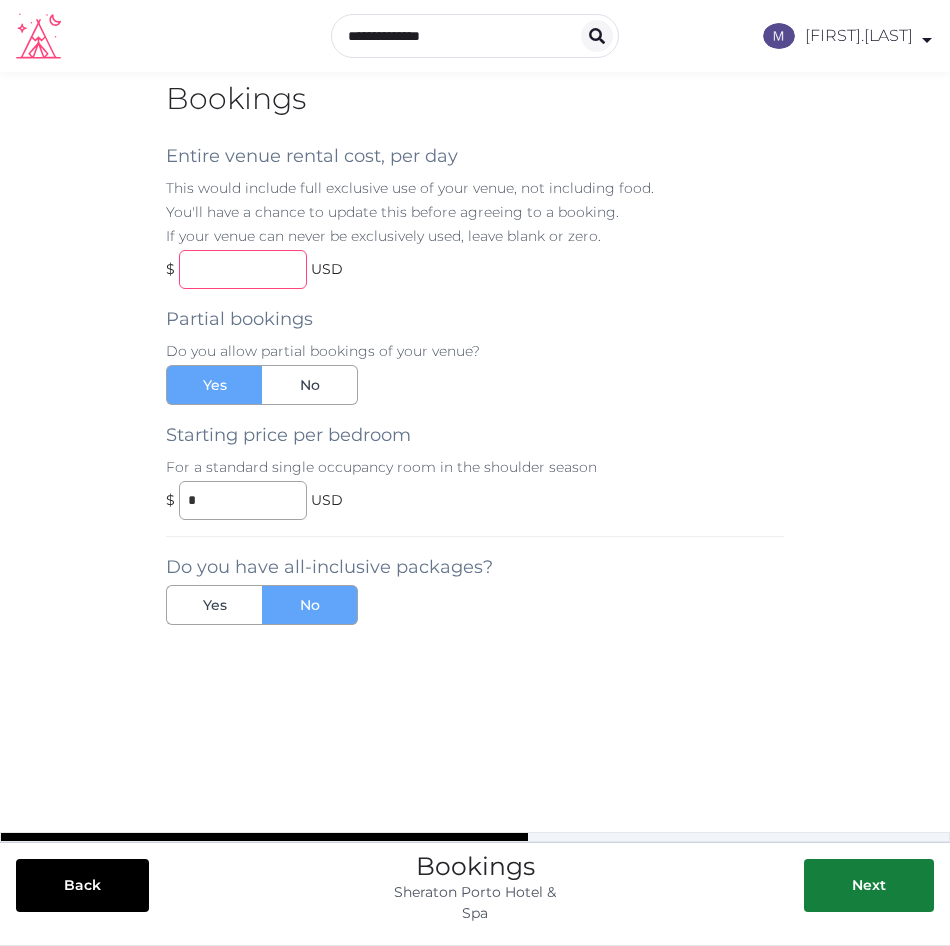 type 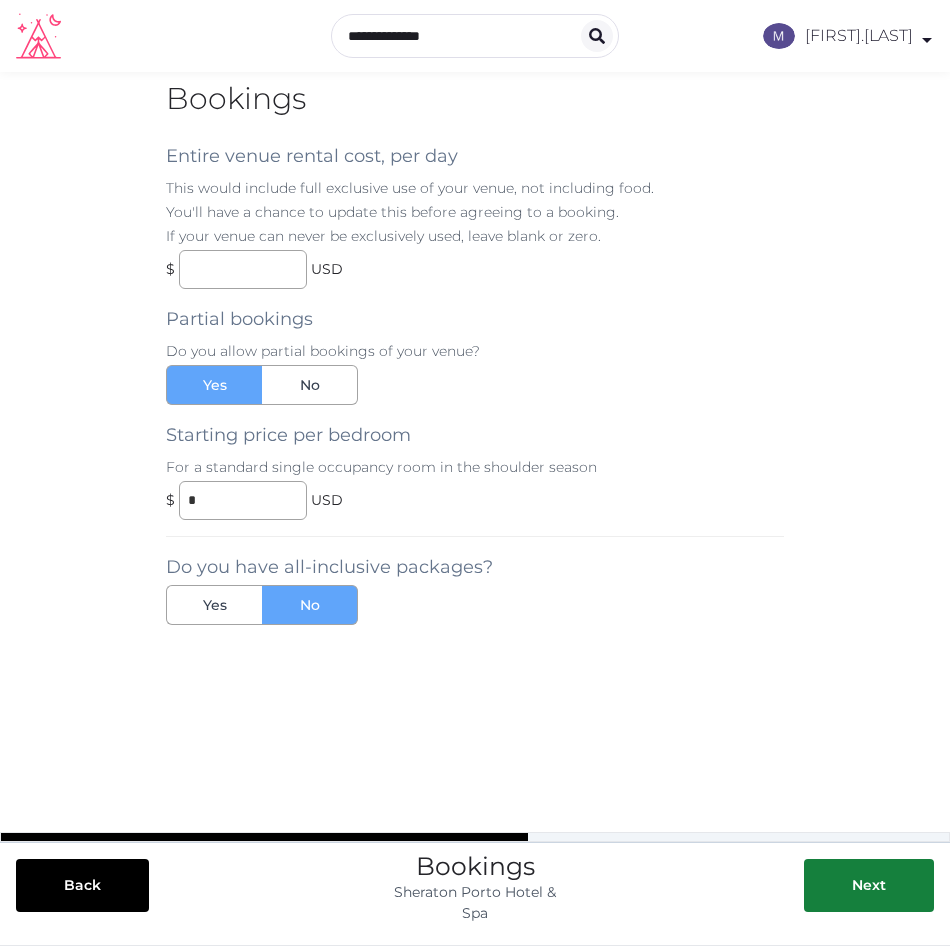 click on "&nbps; Venue basics Shown prominently, these details should concisely describe your venue. Name * Description * Concise, engaging, and ideally about 20-100 words Venue website URL (Optional) Promo video URL (Optional) Please use Youtube or Vimeo links only Cover photo * Front and center on your profile. Make it a good one! Please choose a photo in landscape orientation (1800 x 1000 is ideal). Drag and drop images, or click here jpeg, png, webp, gif Address To navigate the map with touch gestures double-tap and hold your finger on the map, then drag the map. ← Move left → Move right ↑ Move up ↓ Move down + Zoom in - Zoom out Home Jump left by 75% End Jump right by 75% Page Up Jump up by 75% Page Down Jump down by 75% To navigate, press the arrow keys. Keyboard shortcuts Map Data Map data ©2025 Inst. Geogr. Nacional Map data ©2025 Inst. Geogr. Nacional 200 m  Click to toggle between metric and imperial units Terms Report a map error Nearest international airport Nearby International Airports * *** *" at bounding box center [475, 453] 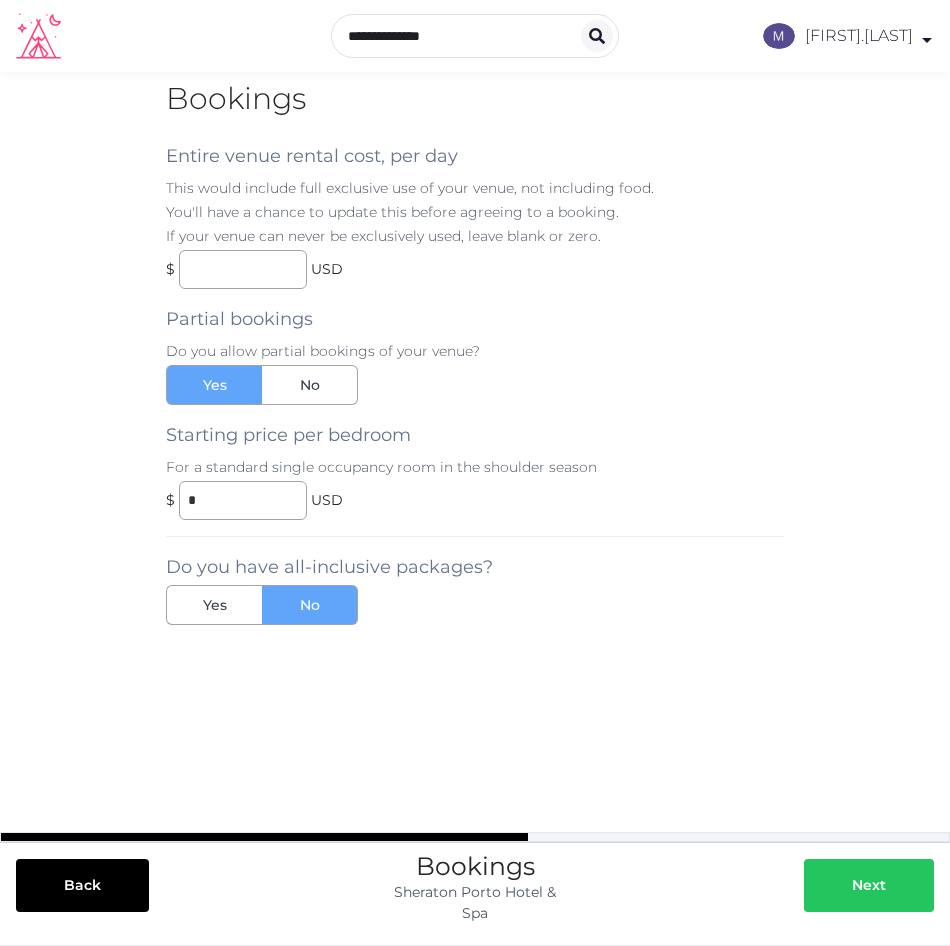 click at bounding box center (832, 885) 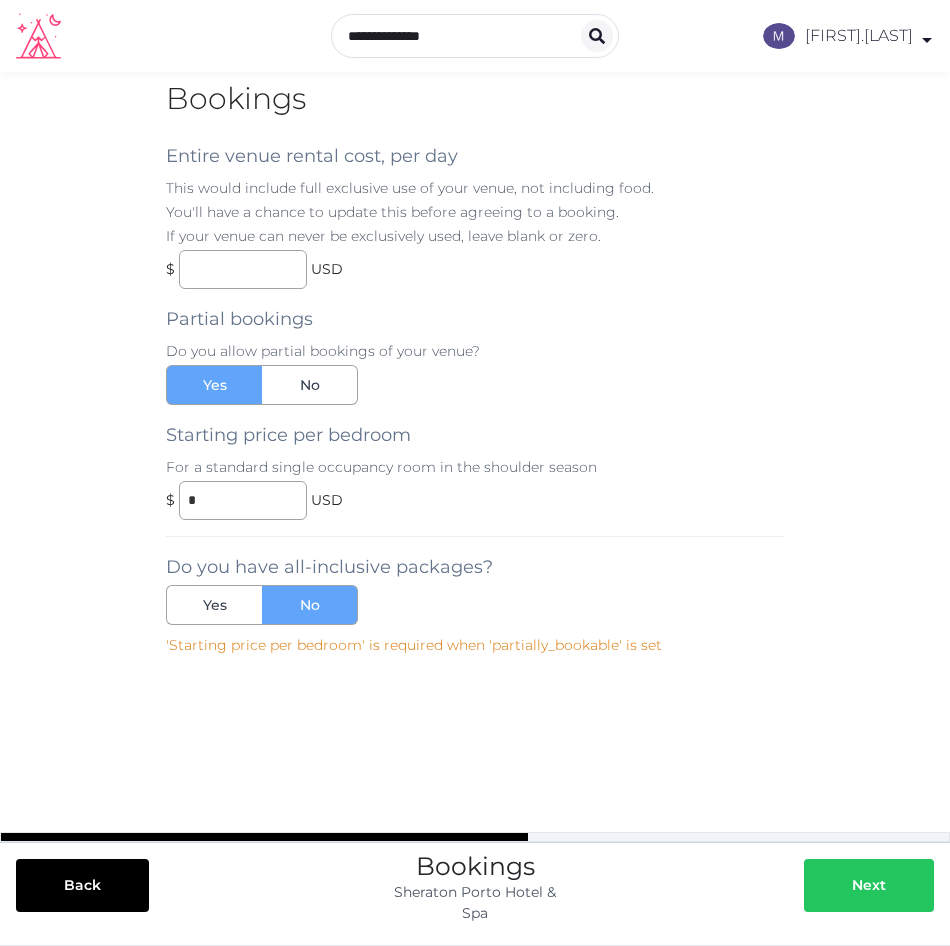 click at bounding box center [832, 885] 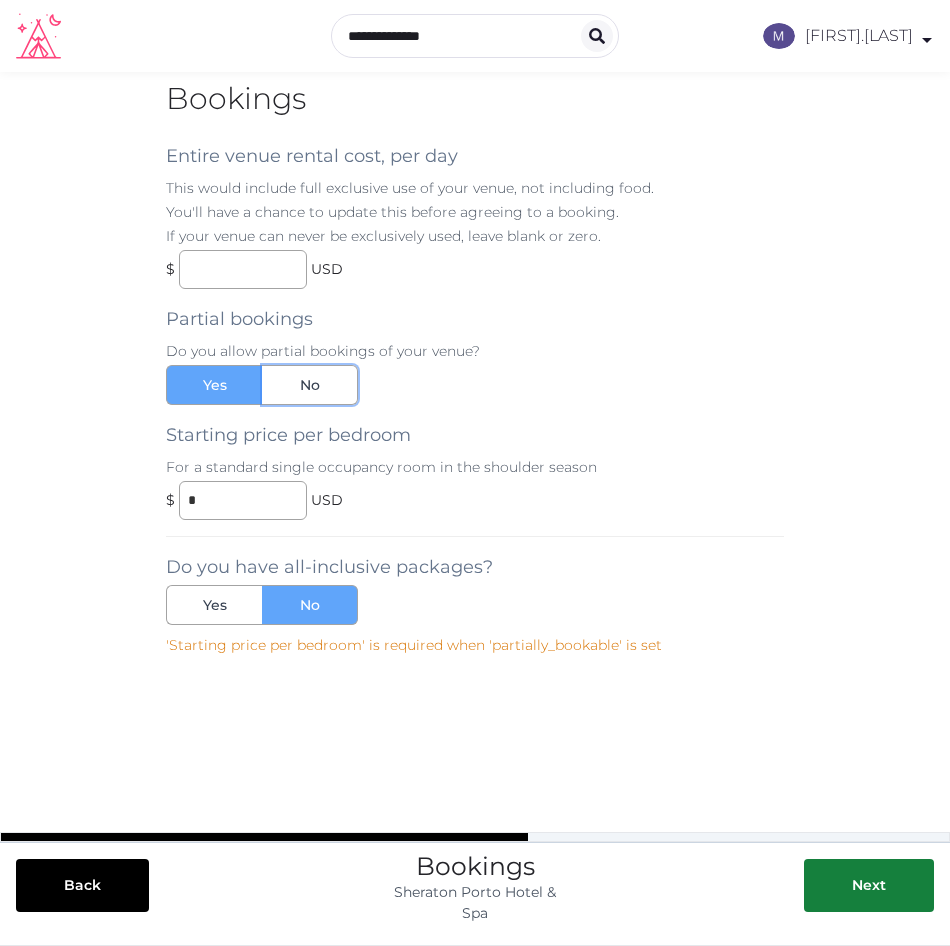 click on "No" at bounding box center [310, 385] 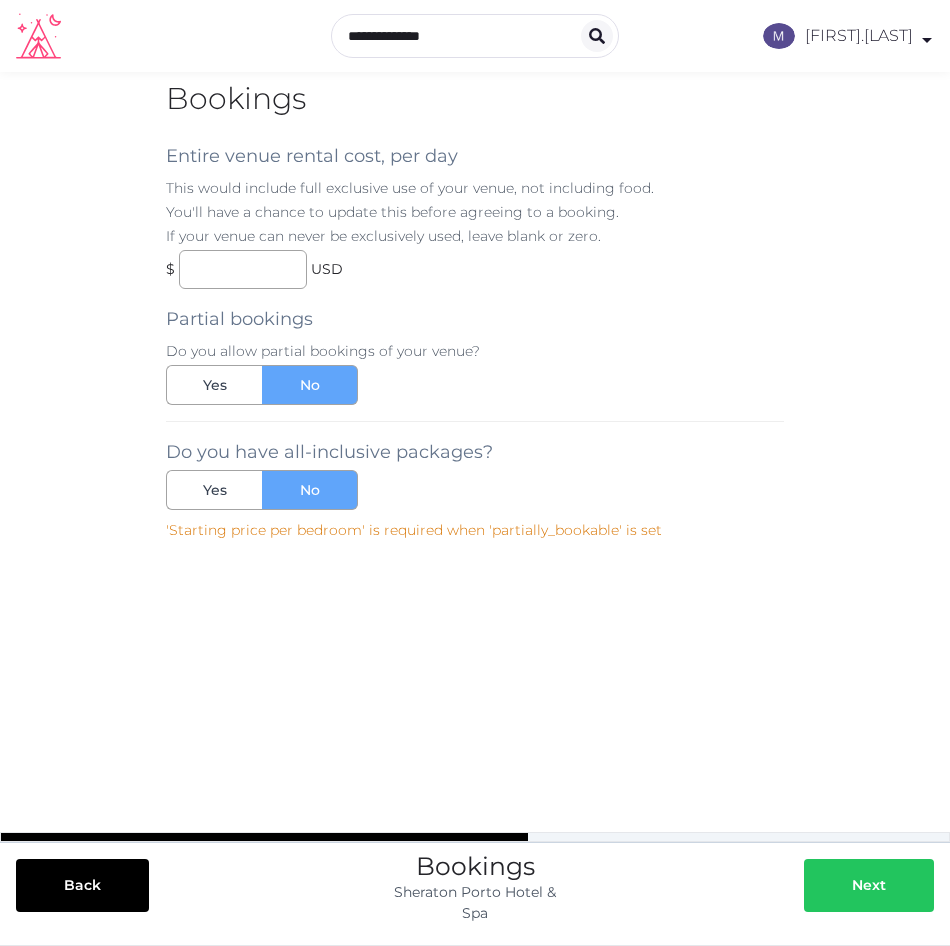 click on "Next" at bounding box center [869, 885] 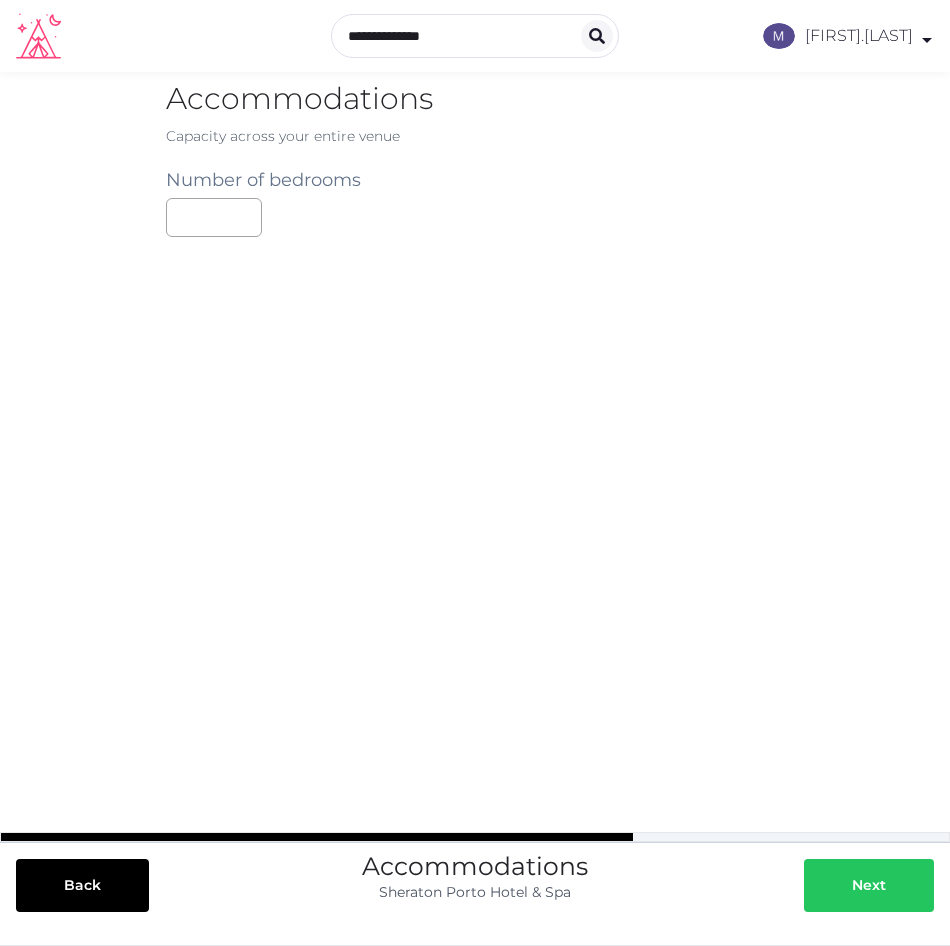 click on "Next" at bounding box center (869, 885) 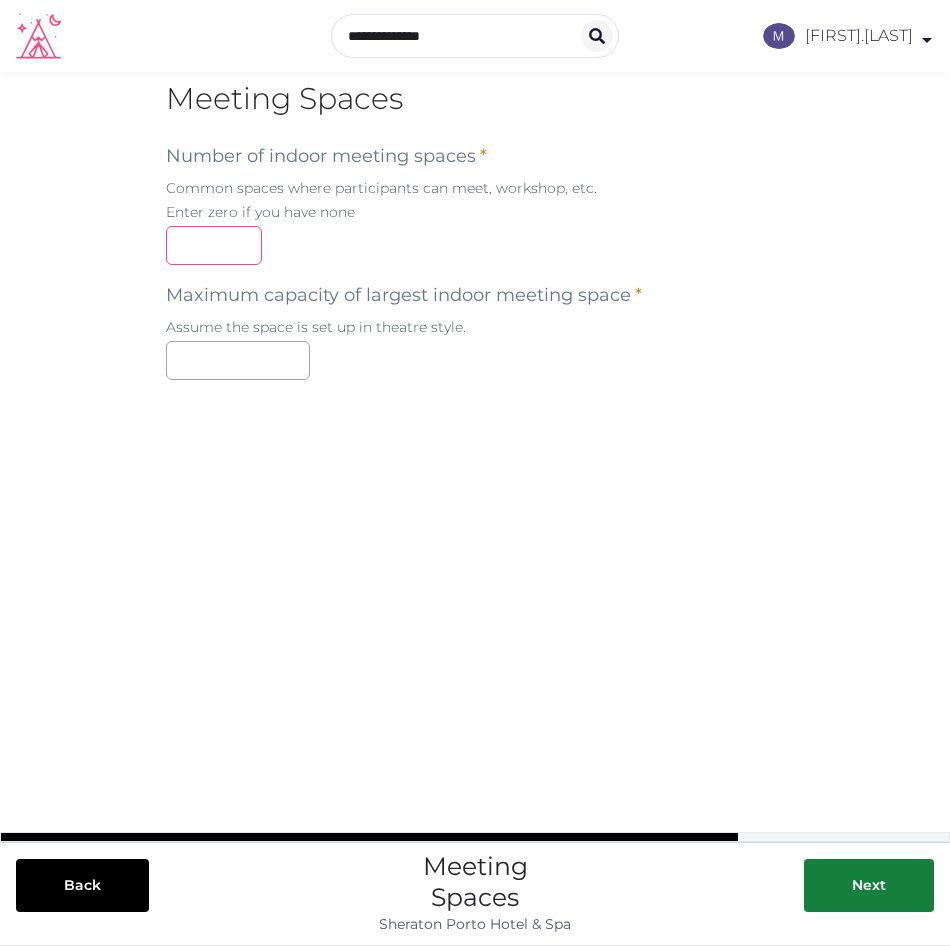 drag, startPoint x: 206, startPoint y: 247, endPoint x: 93, endPoint y: 248, distance: 113.004425 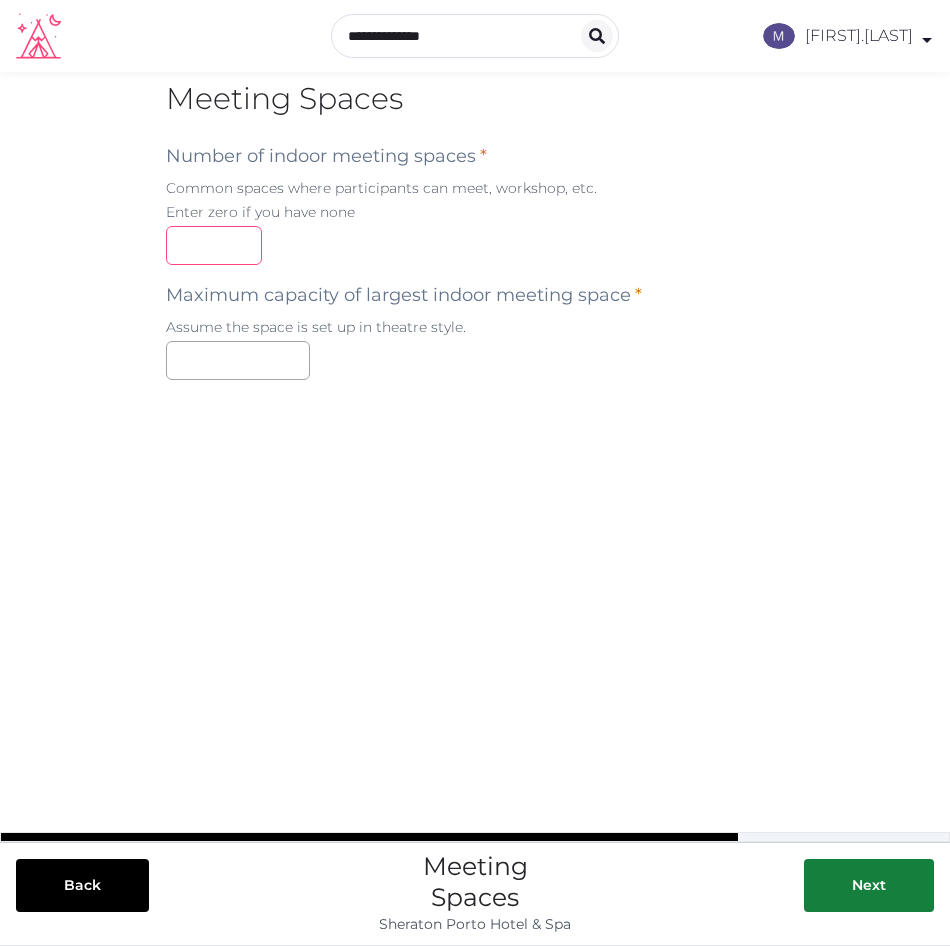 type on "**" 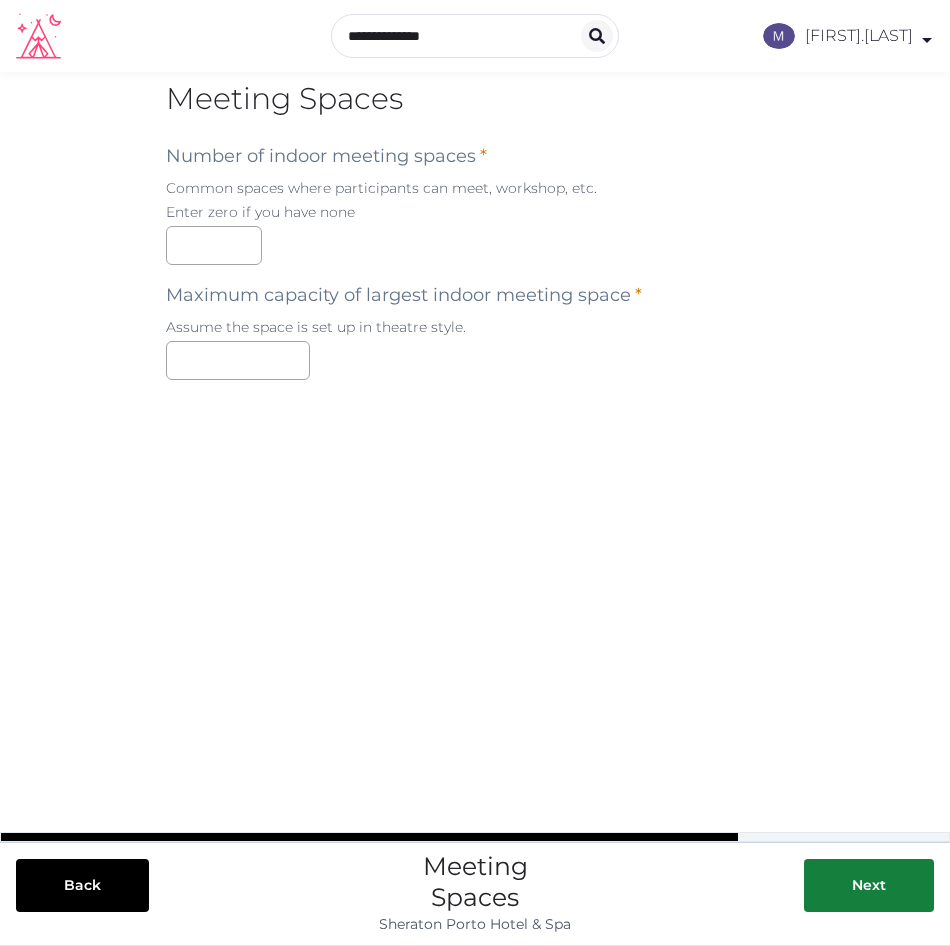 click on "&nbps; Venue basics Shown prominently, these details should concisely describe your venue. Name * Description * Concise, engaging, and ideally about 20-100 words Venue website URL (Optional) Promo video URL (Optional) Please use Youtube or Vimeo links only Cover photo * Front and center on your profile. Make it a good one! Please choose a photo in landscape orientation (1800 x 1000 is ideal). Drag and drop images, or click here jpeg, png, webp, gif Address To navigate the map with touch gestures double-tap and hold your finger on the map, then drag the map. ← Move left → Move right ↑ Move up ↓ Move down + Zoom in - Zoom out Home Jump left by 75% End Jump right by 75% Page Up Jump up by 75% Page Down Jump down by 75% To navigate, press the arrow keys. Keyboard shortcuts Map Data Map data ©2025 Inst. Geogr. Nacional Map data ©2025 Inst. Geogr. Nacional 200 m  Click to toggle between metric and imperial units Terms Report a map error Nearest international airport Nearby International Airports * *** *" at bounding box center (475, 445) 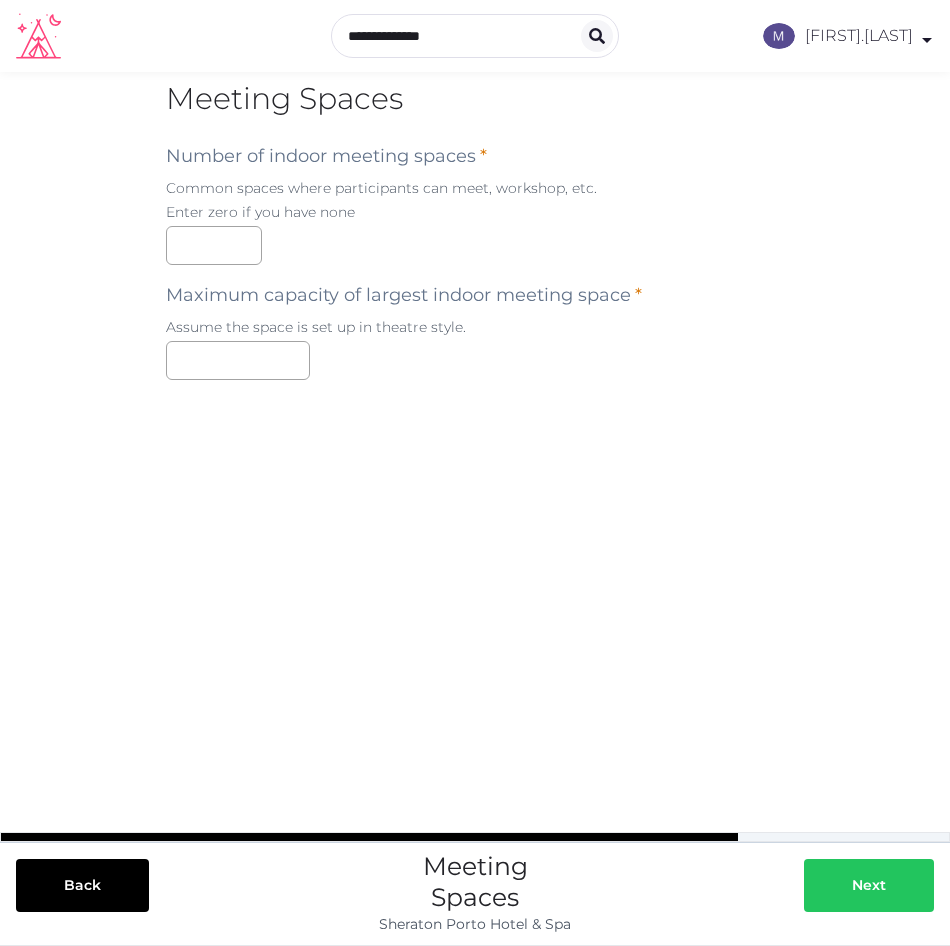 click on "Next" at bounding box center [869, 885] 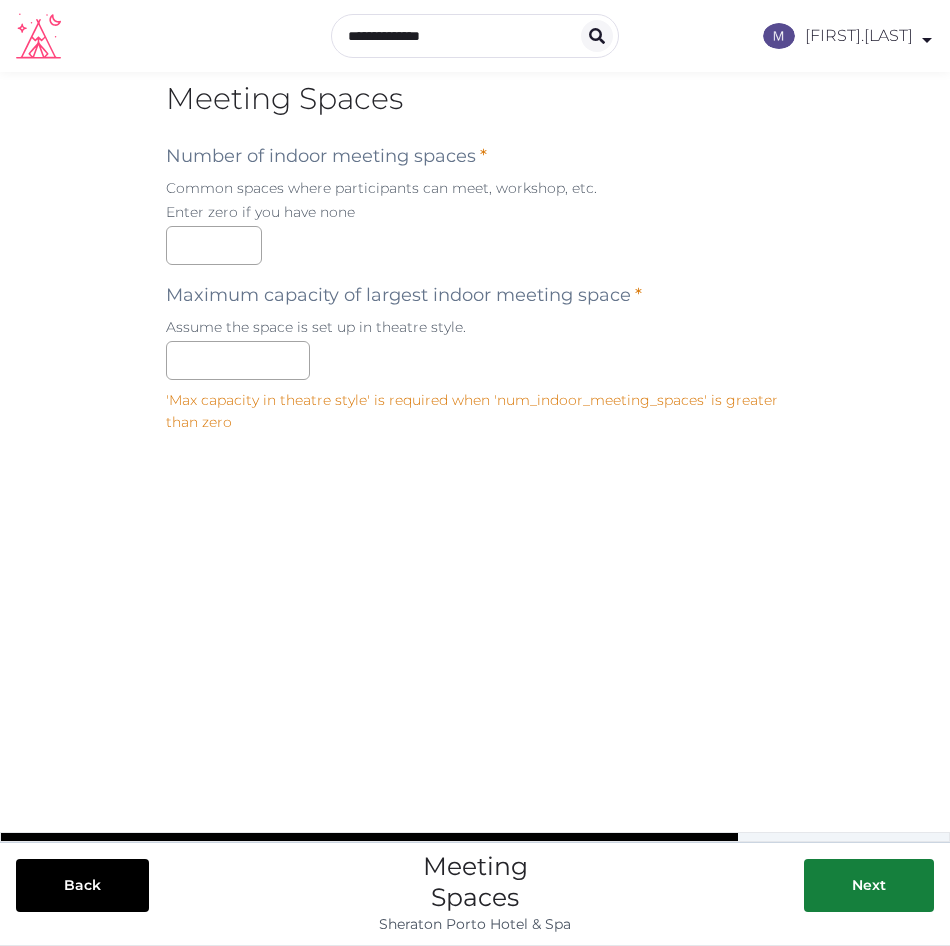 click on "Maximum capacity of largest indoor meeting space * Assume the space is set up in theatre style." at bounding box center [475, 322] 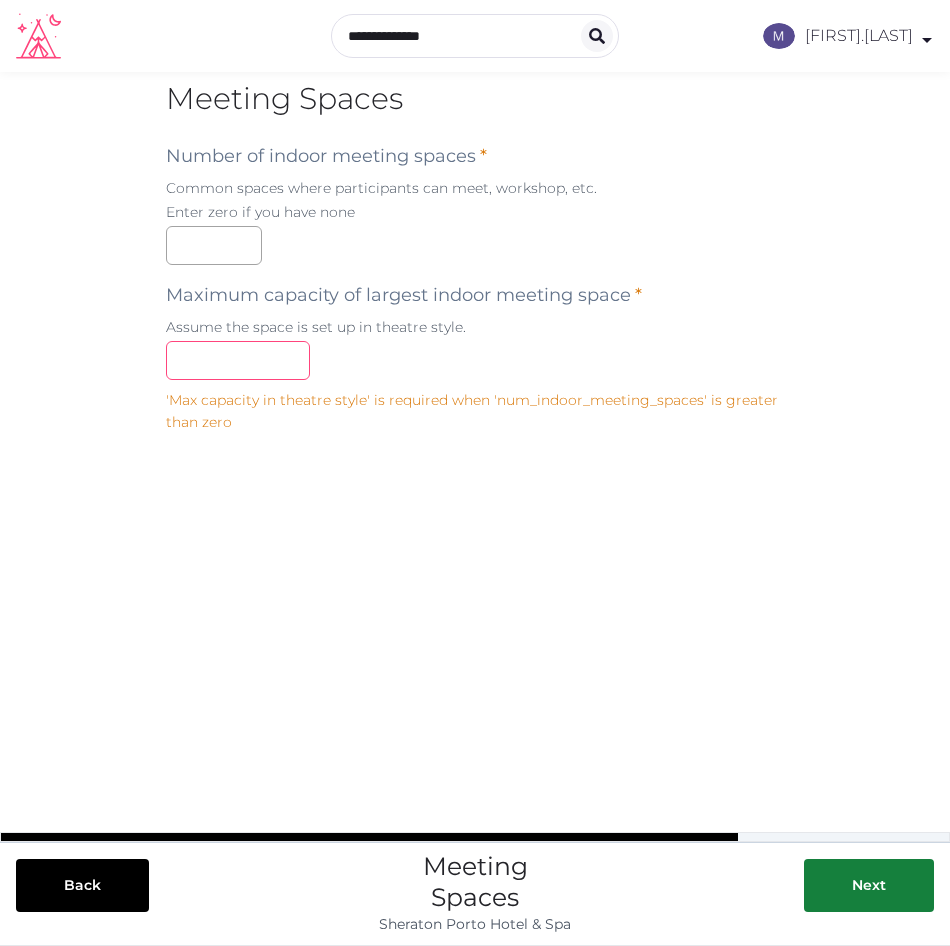 click at bounding box center (238, 360) 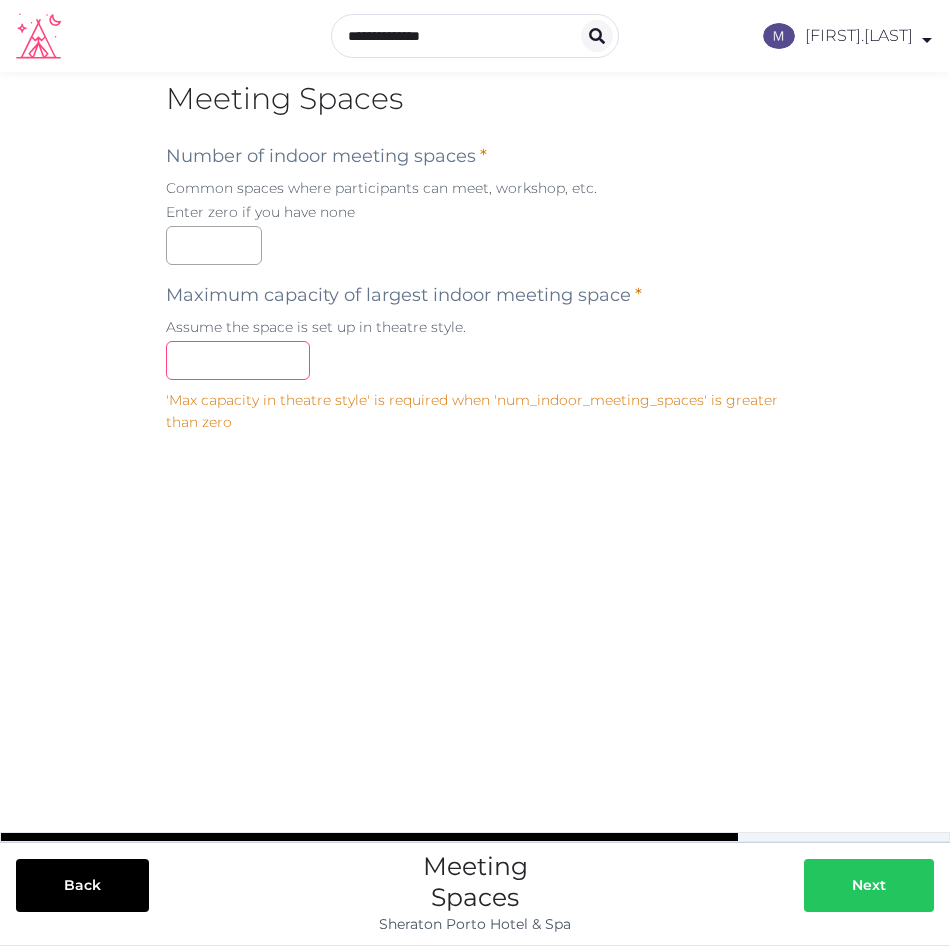 type on "***" 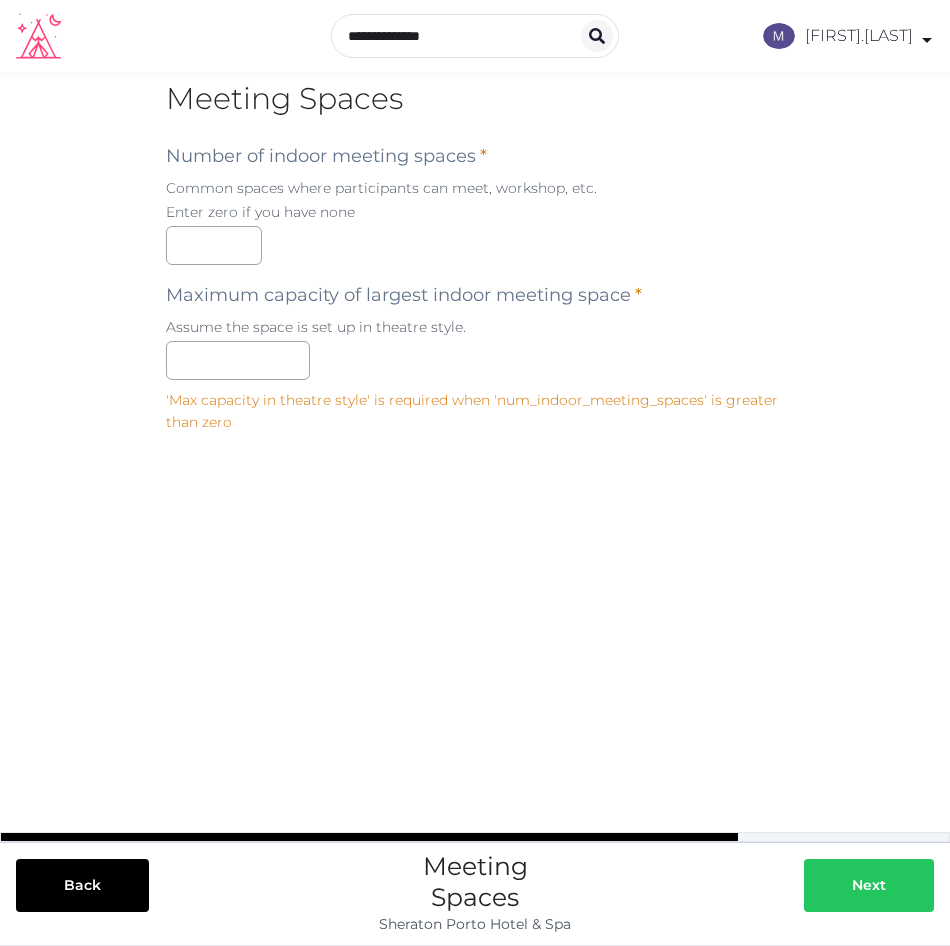 click on "Next" at bounding box center (869, 885) 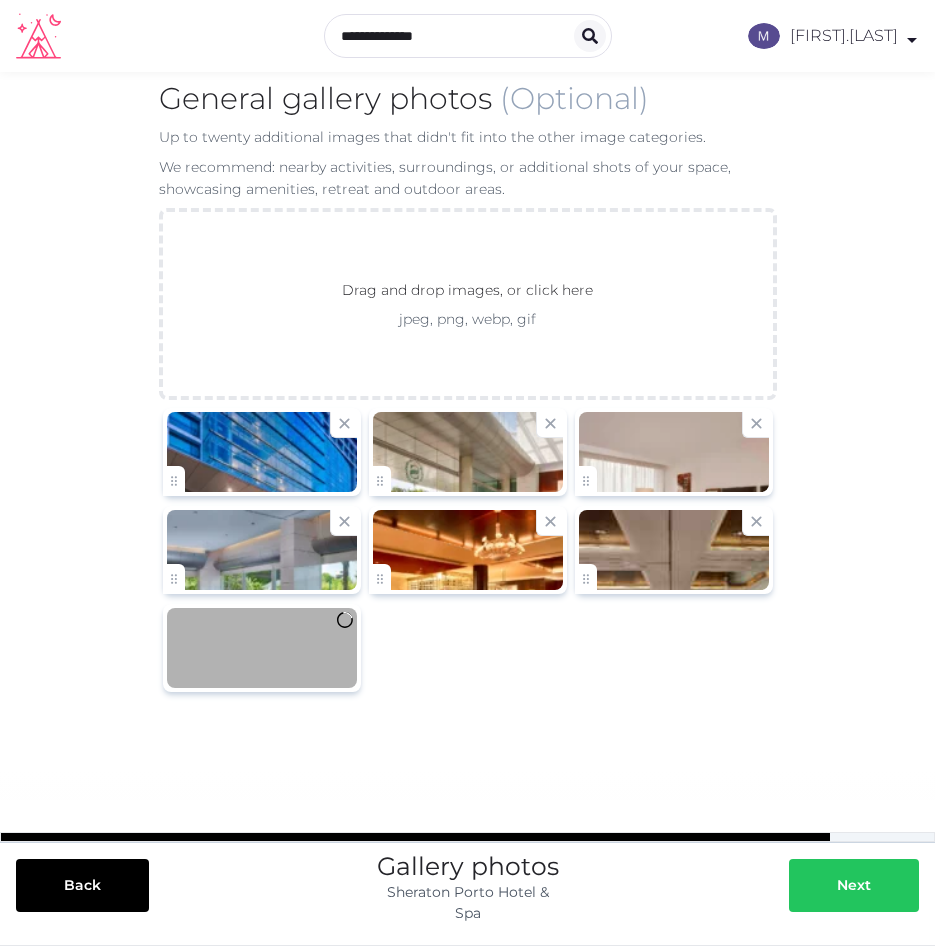 click at bounding box center [817, 885] 